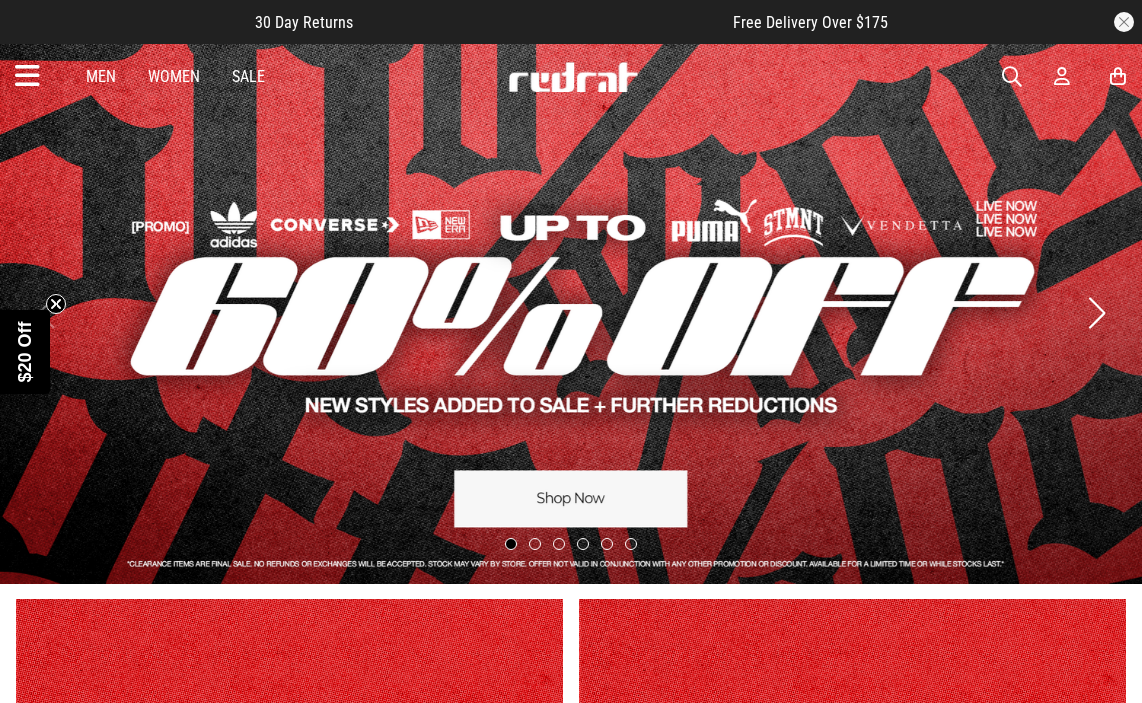 scroll, scrollTop: 192, scrollLeft: 0, axis: vertical 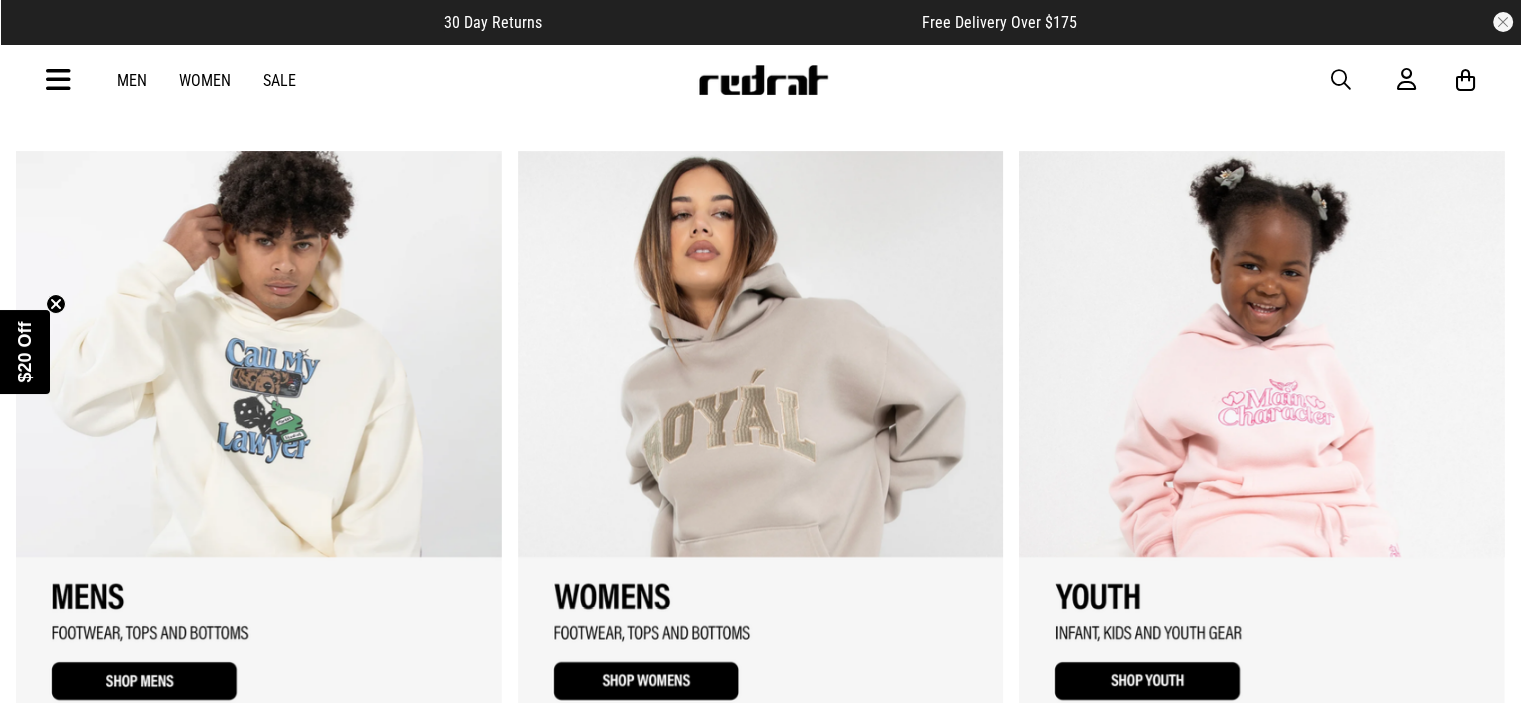 click at bounding box center [761, 435] 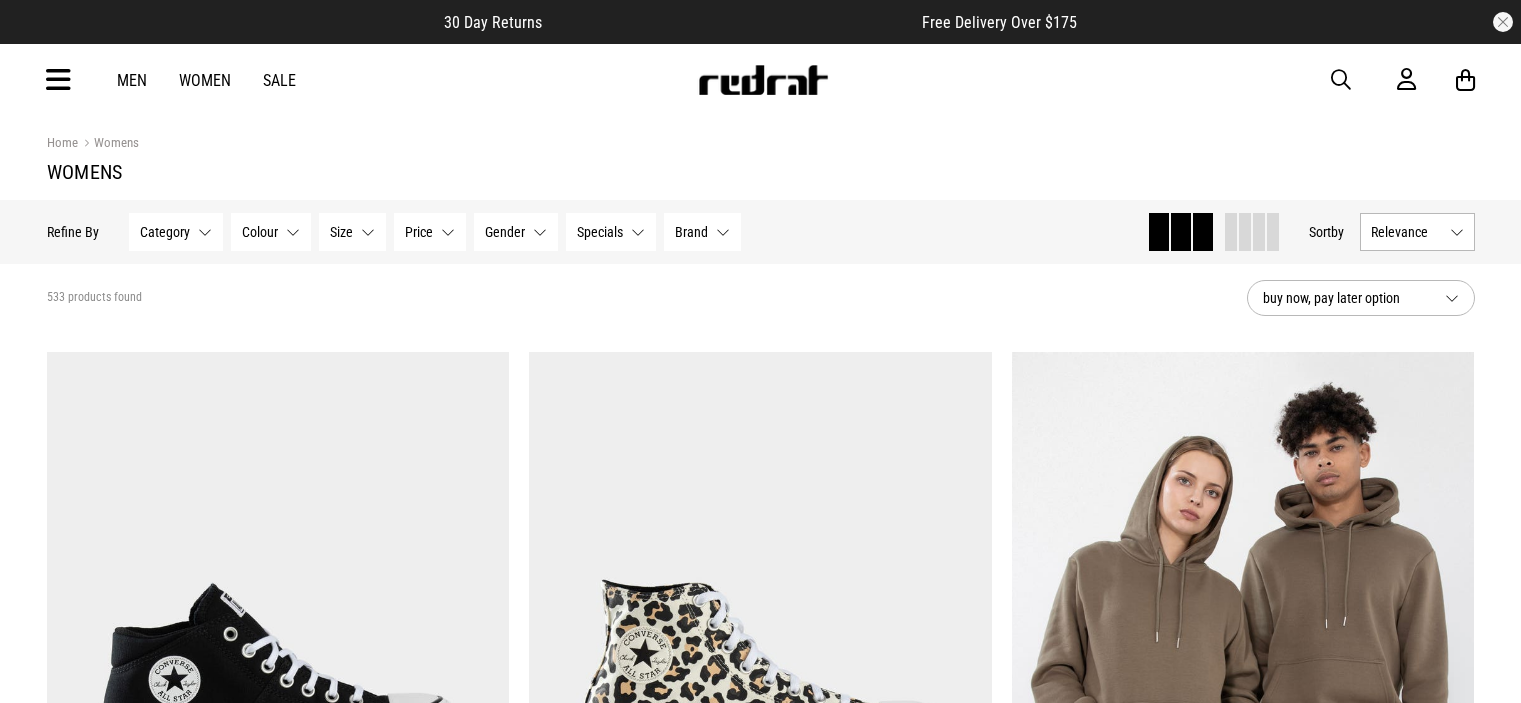 scroll, scrollTop: 0, scrollLeft: 0, axis: both 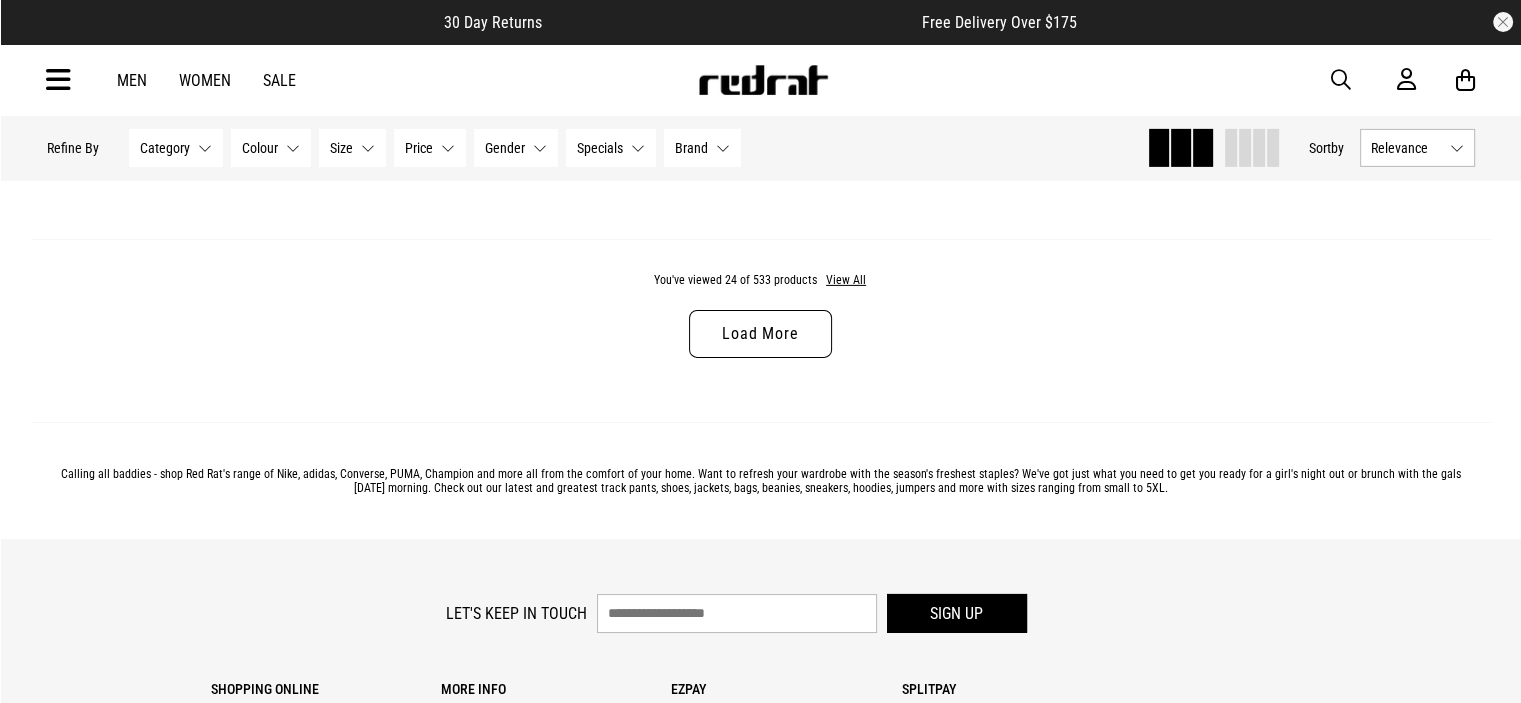 click on "Load More" at bounding box center (760, 334) 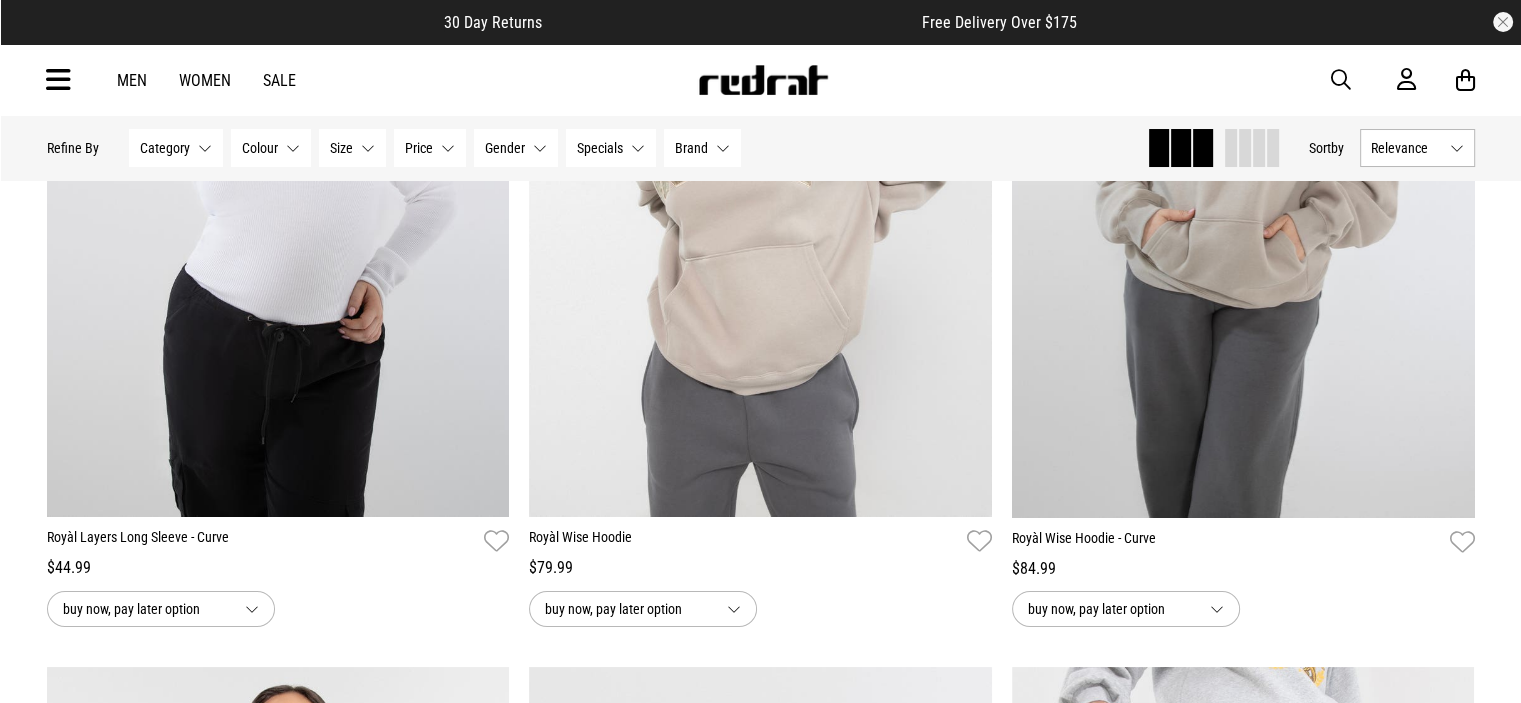 scroll, scrollTop: 7656, scrollLeft: 0, axis: vertical 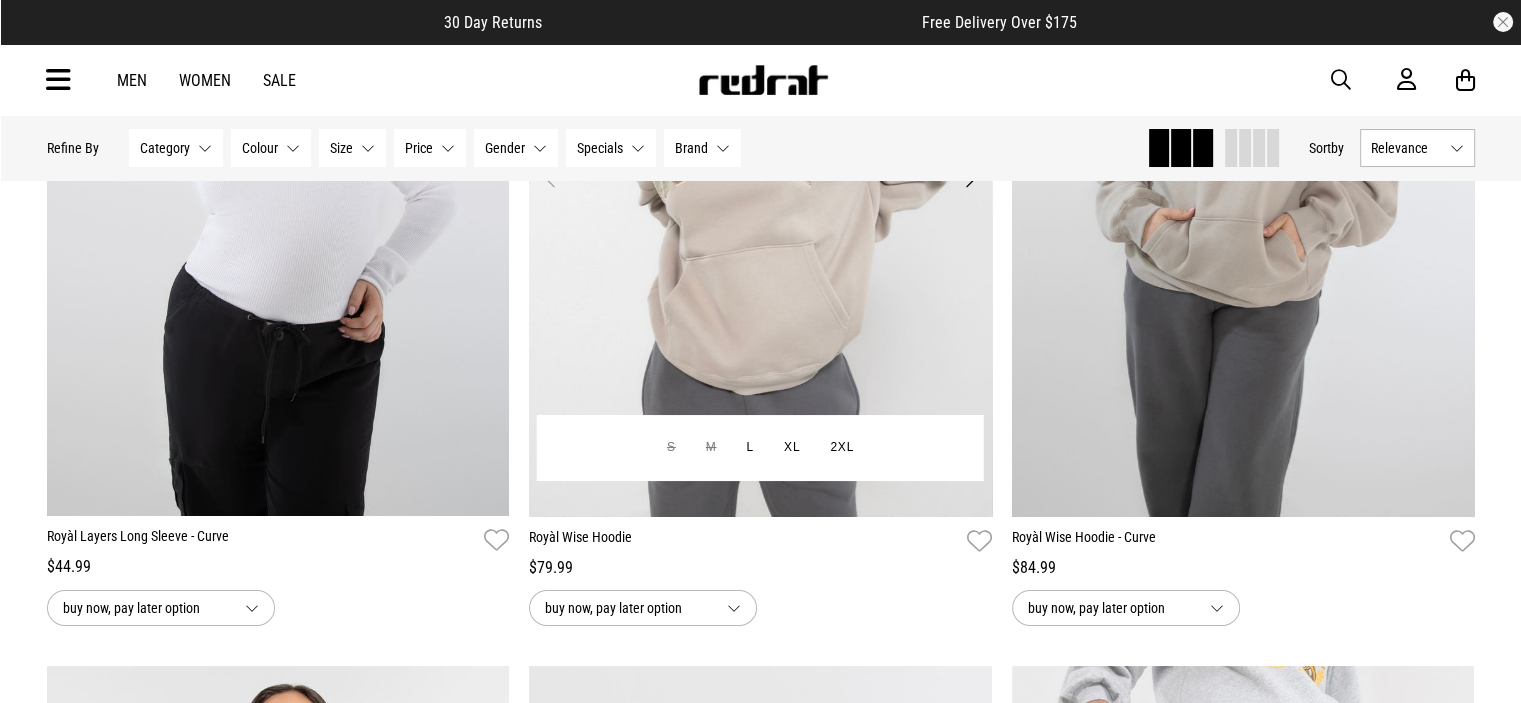 click at bounding box center [760, 192] 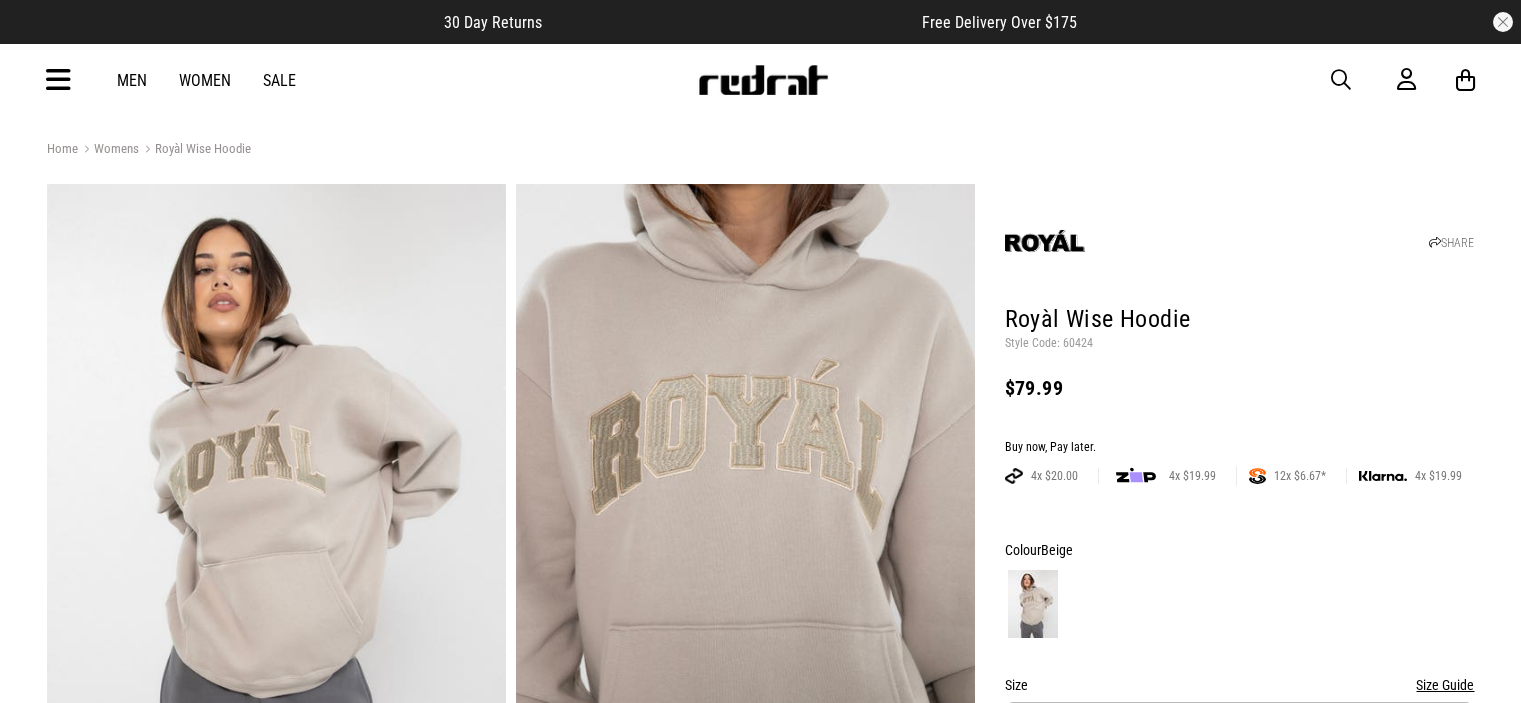 scroll, scrollTop: 0, scrollLeft: 0, axis: both 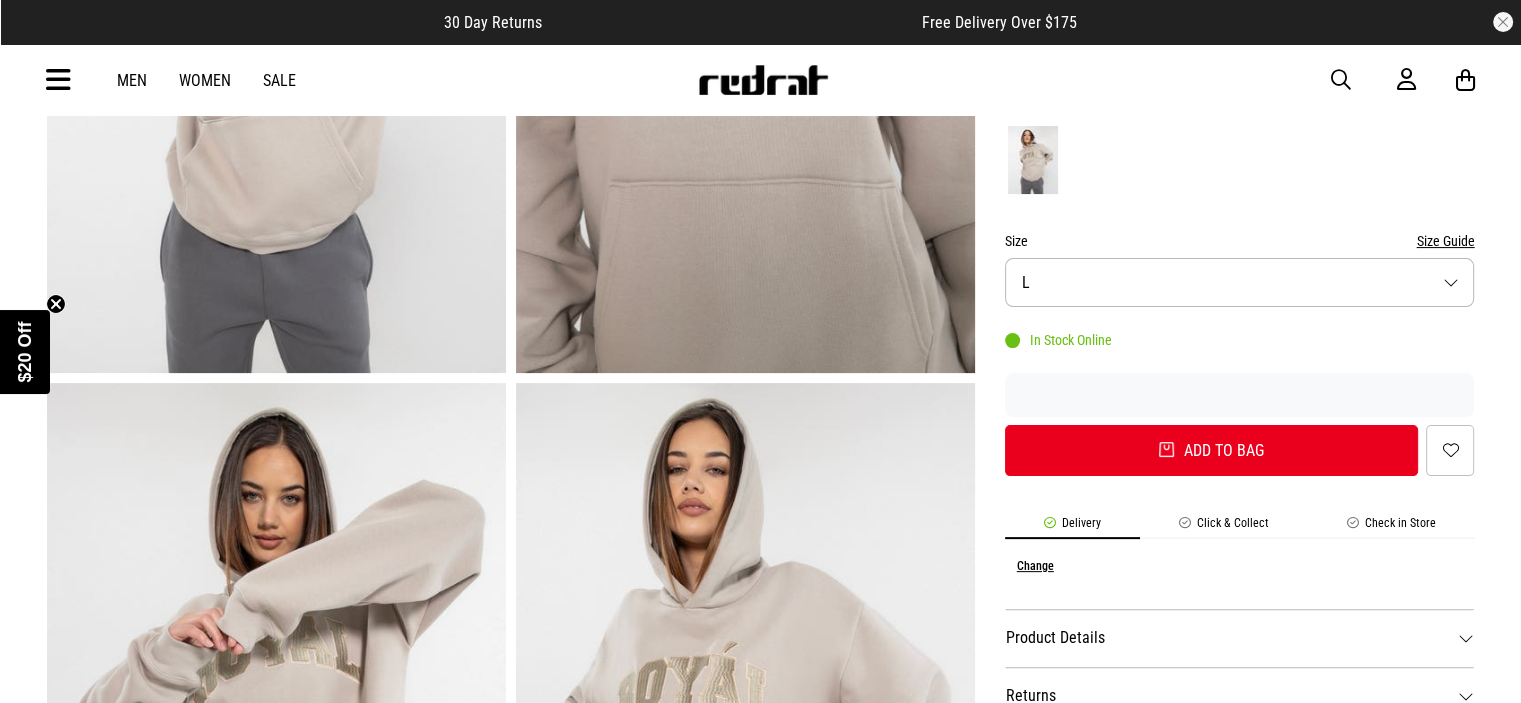 click on "Size L" at bounding box center [1240, 282] 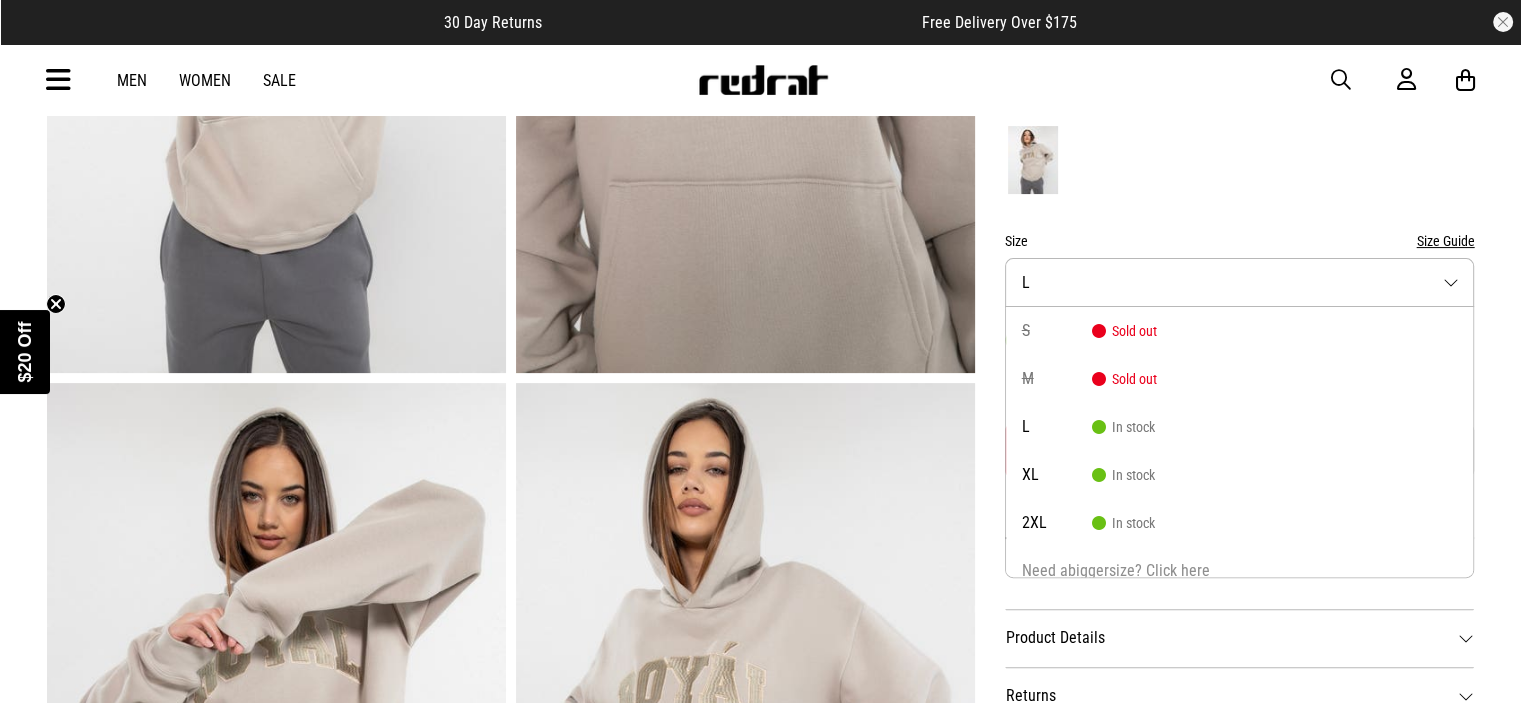 click on "M   Sold out" at bounding box center [1240, 379] 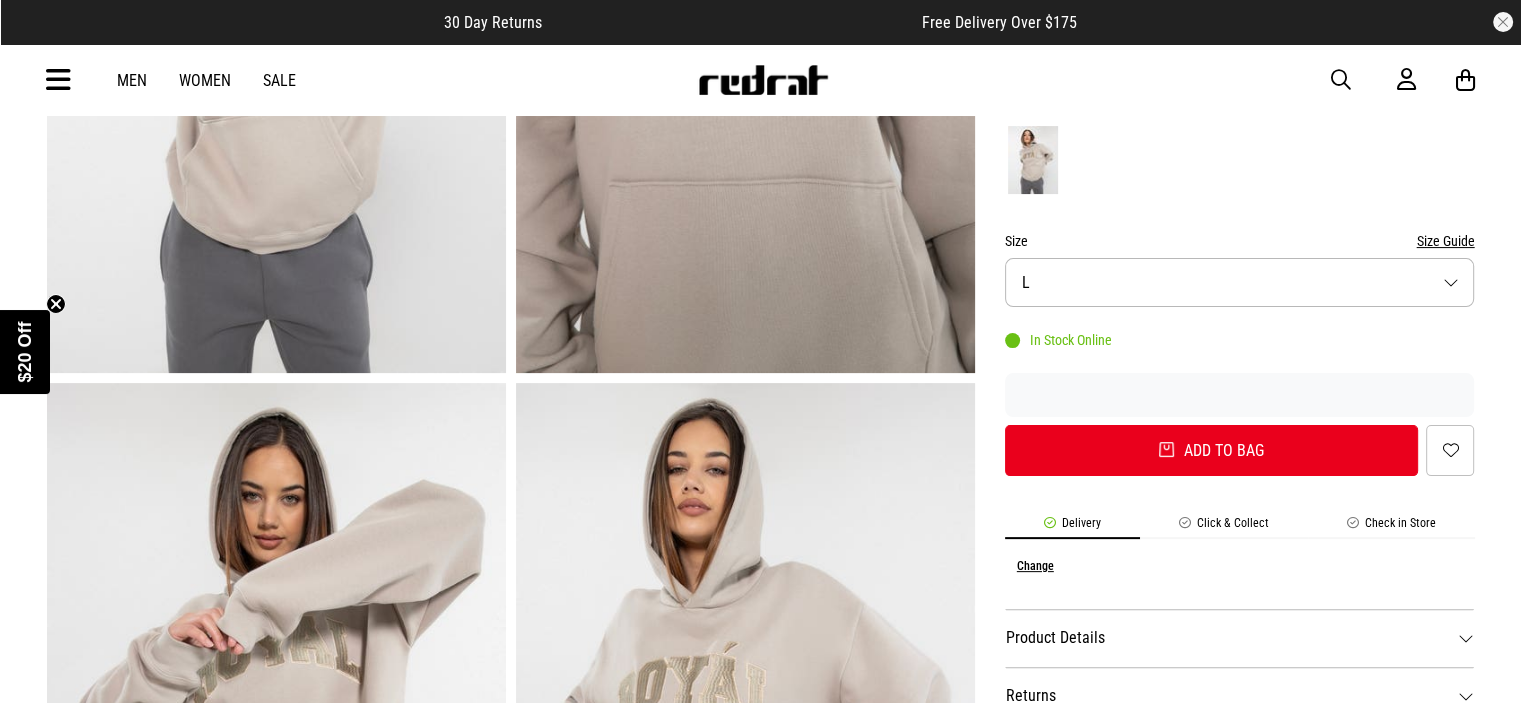 click on "Size L" at bounding box center (1240, 282) 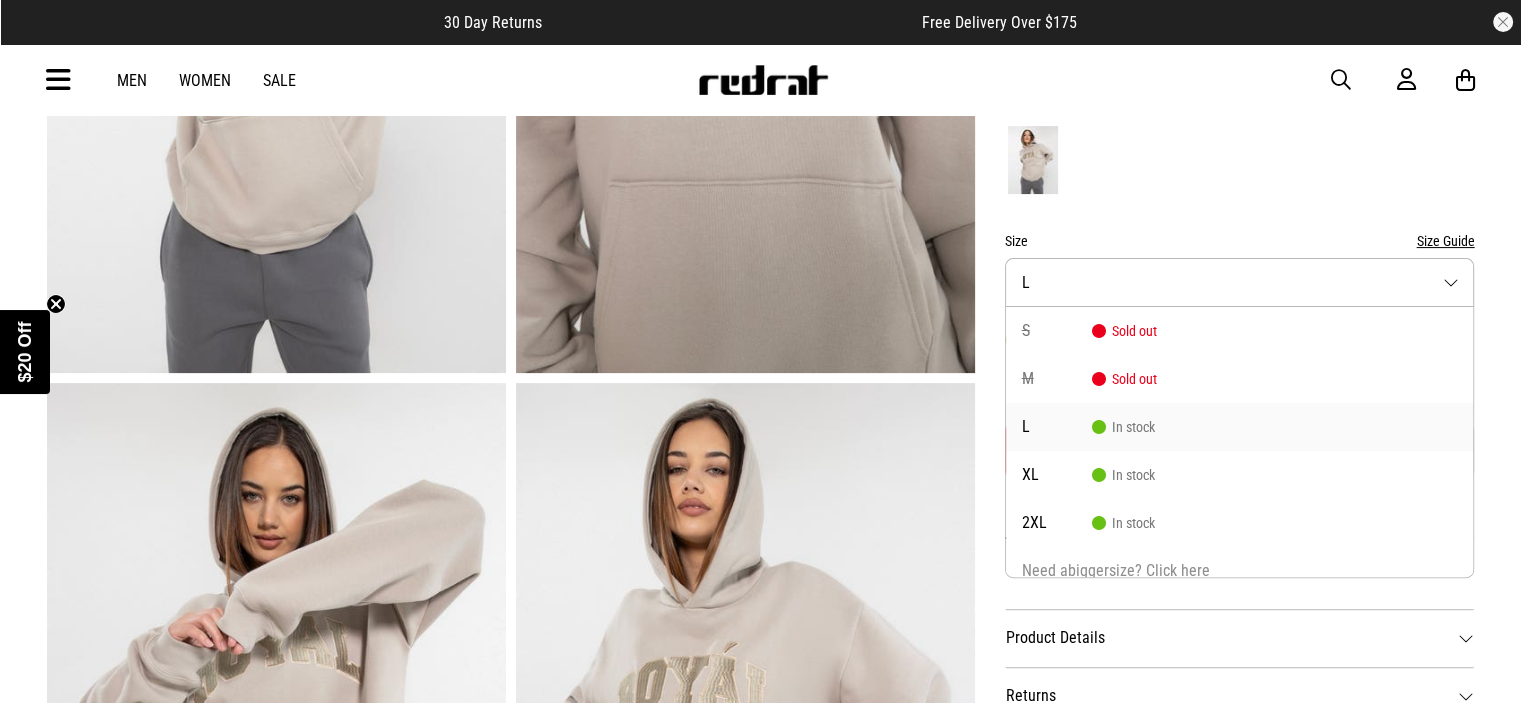click on "L   In stock" at bounding box center (1240, 427) 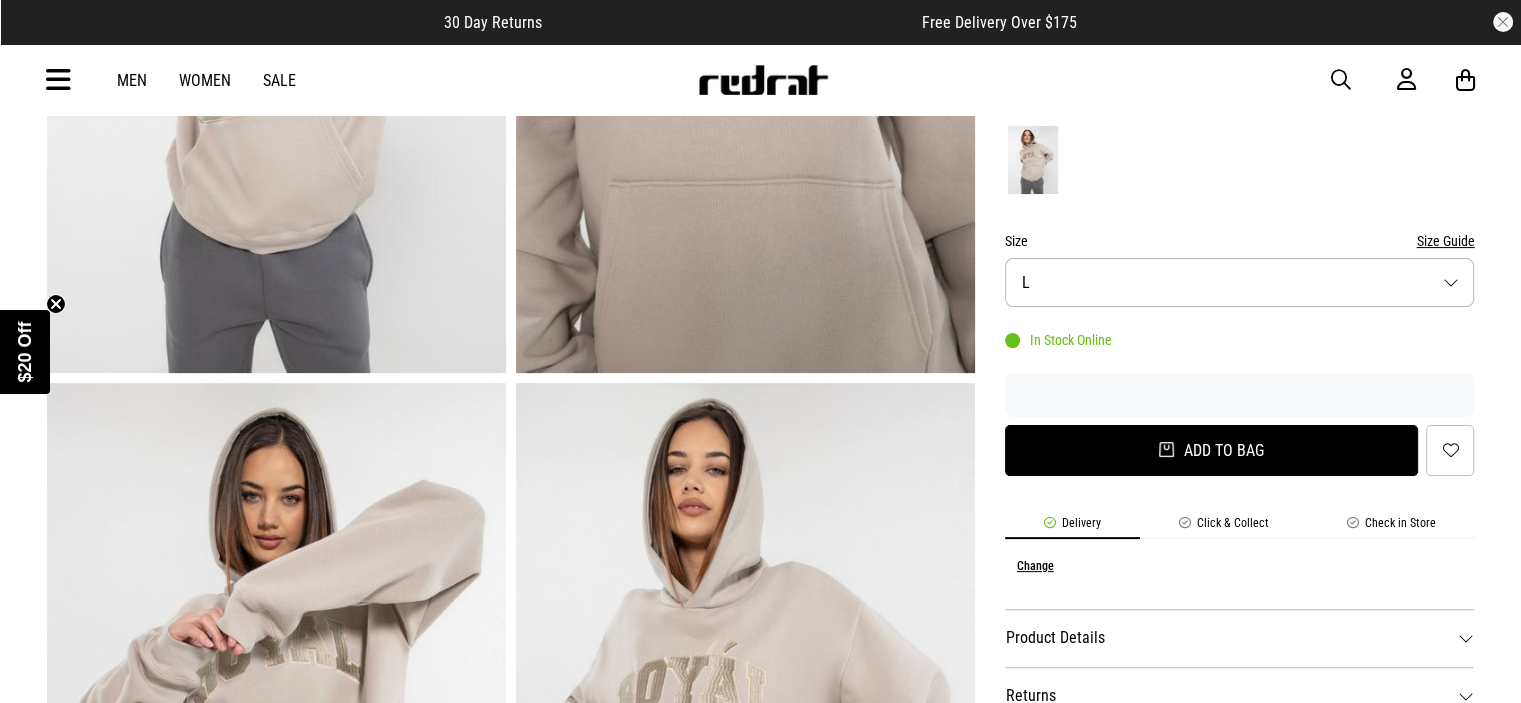 click on "Add to bag" at bounding box center (1212, 450) 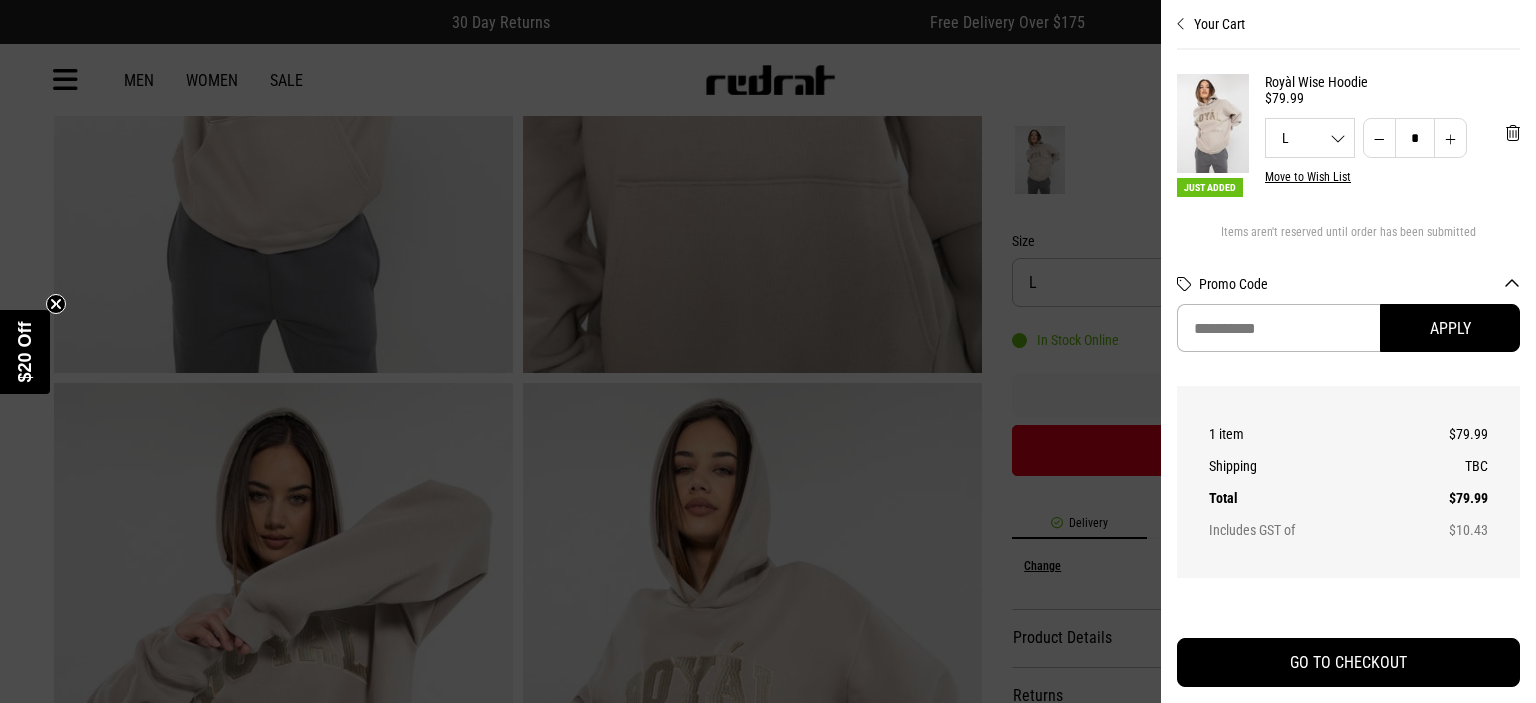 click on "Your Cart" at bounding box center (1348, 16) 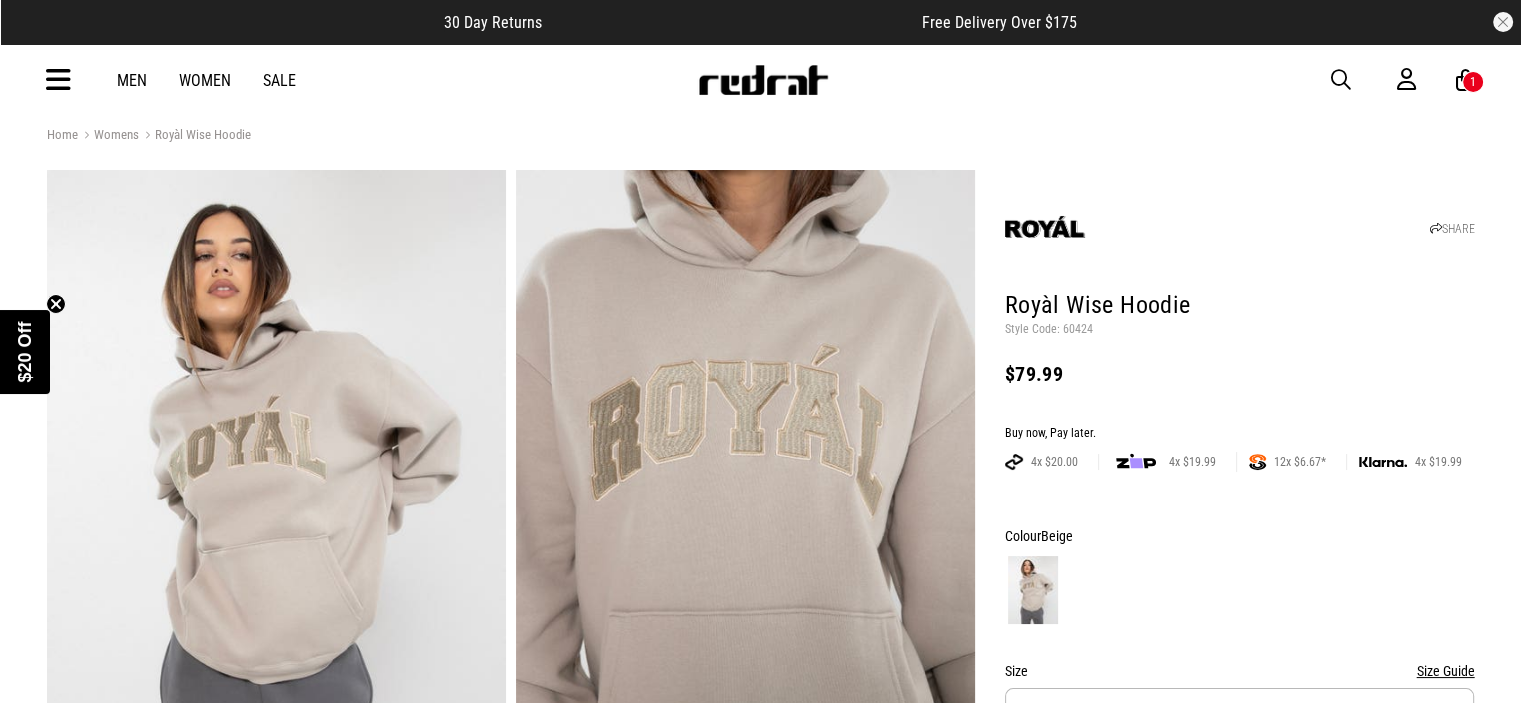 scroll, scrollTop: 0, scrollLeft: 0, axis: both 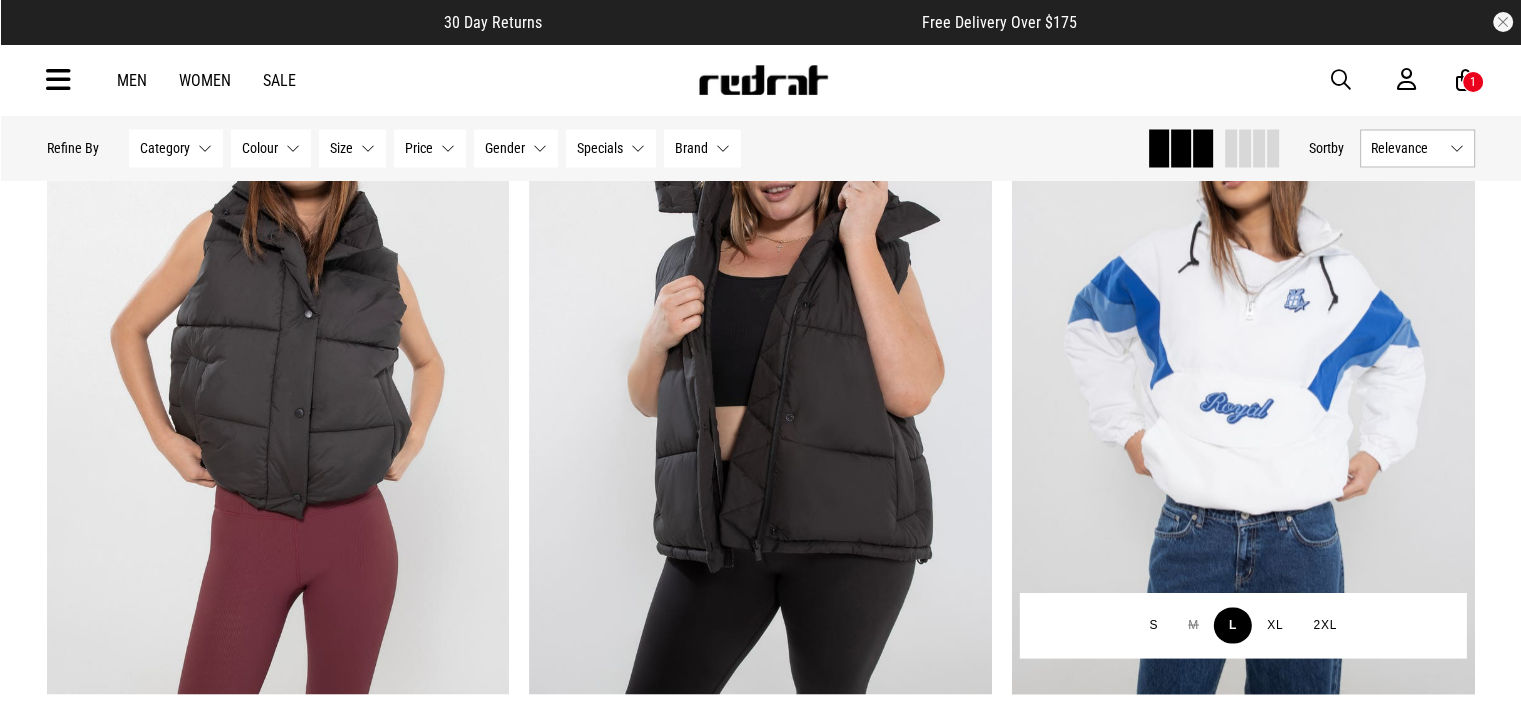 click on "L" at bounding box center [1233, 625] 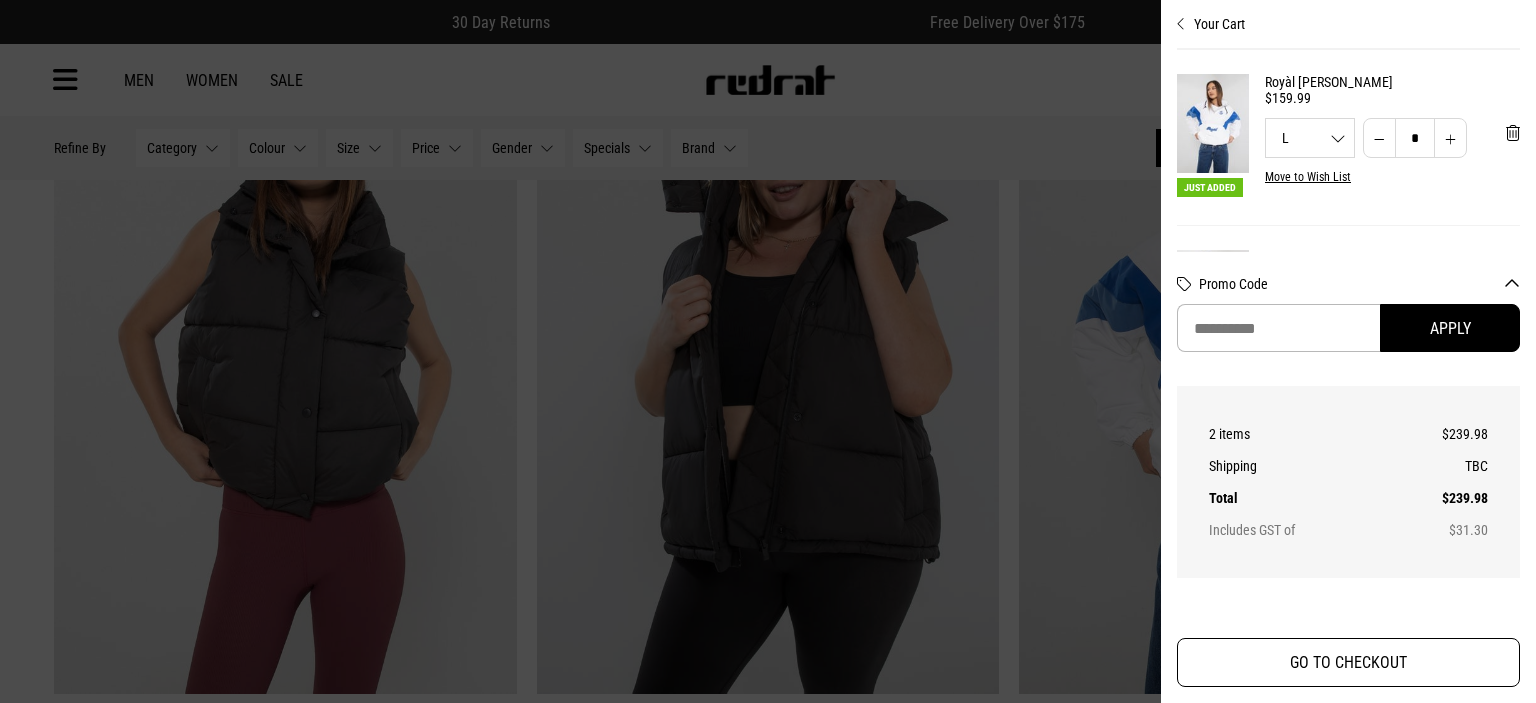 click on "GO TO CHECKOUT" at bounding box center [1348, 662] 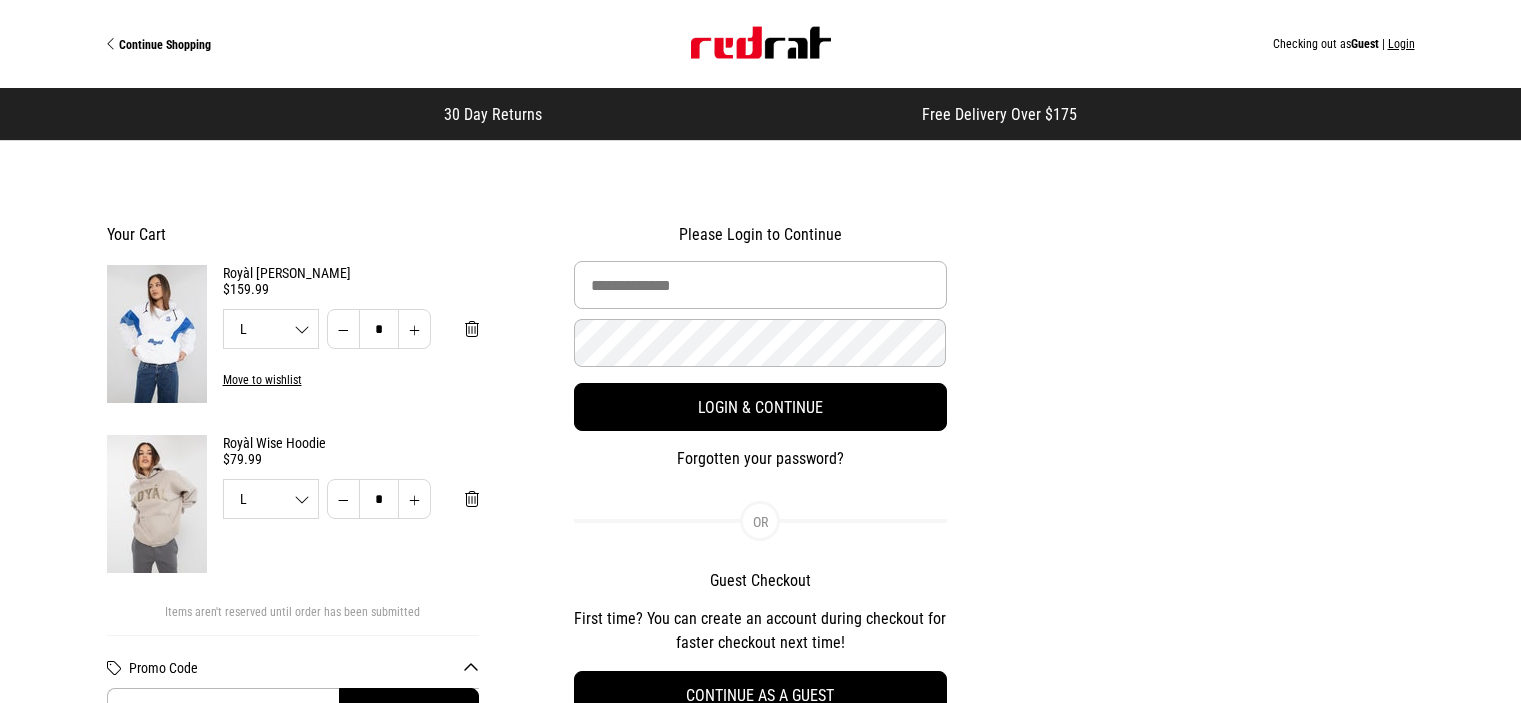 scroll, scrollTop: 0, scrollLeft: 0, axis: both 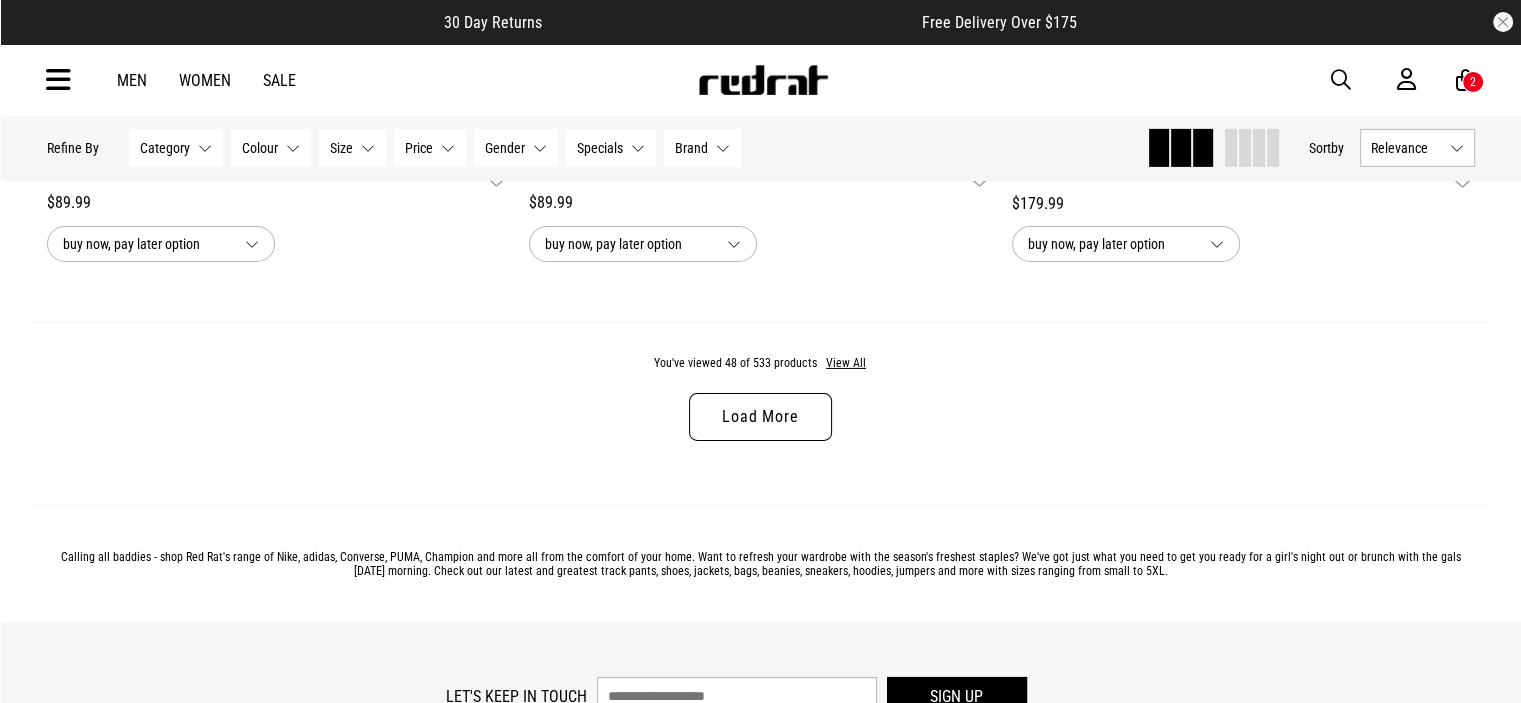 click on "Load More" at bounding box center [760, 417] 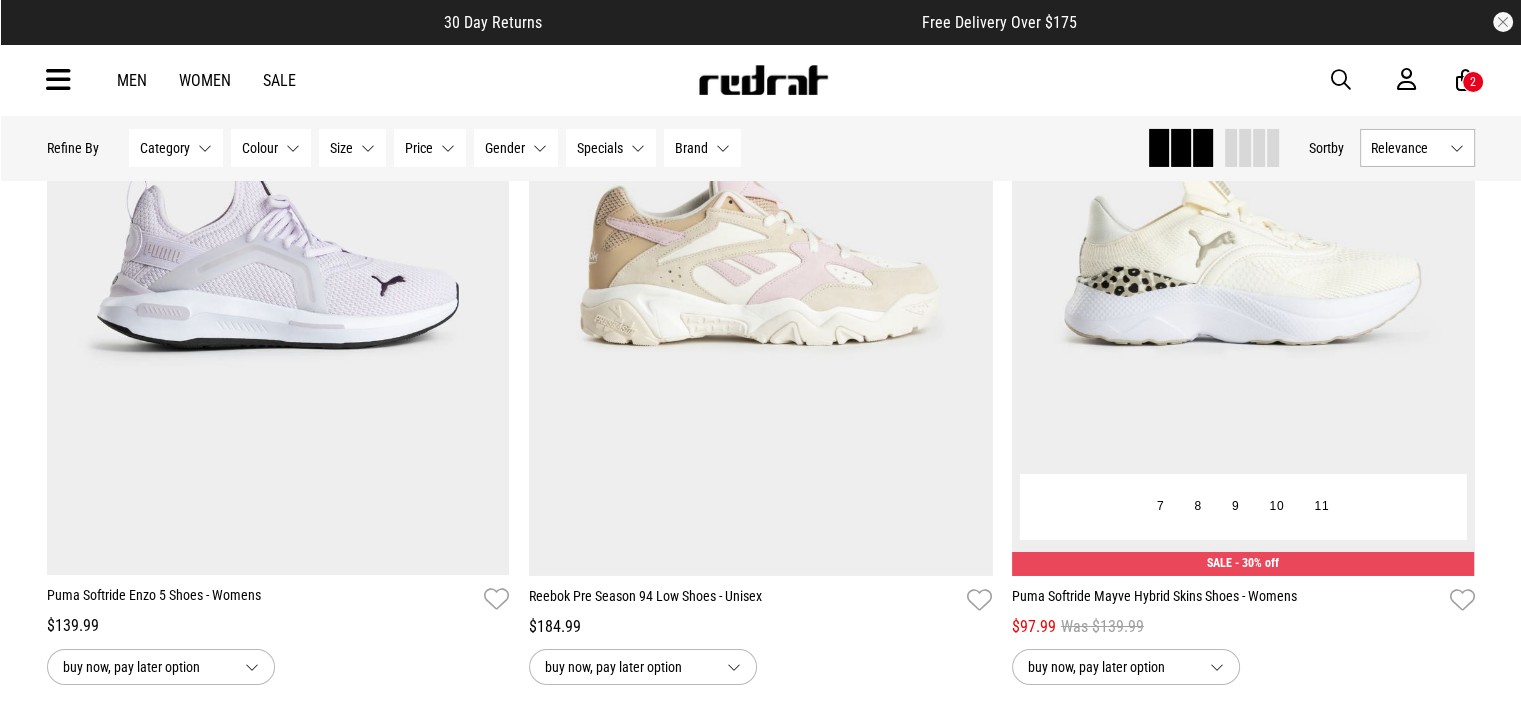 scroll, scrollTop: 6903, scrollLeft: 0, axis: vertical 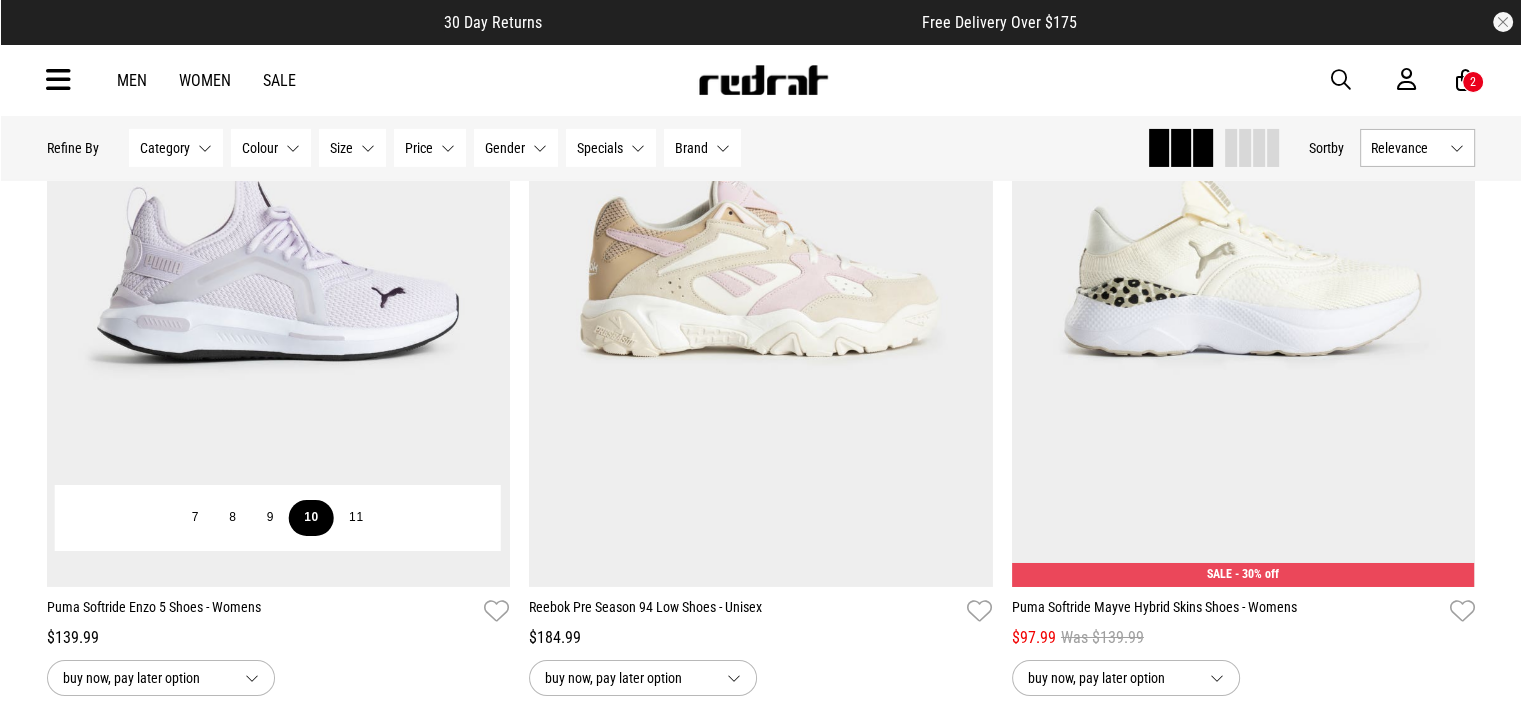 click on "10" at bounding box center (311, 518) 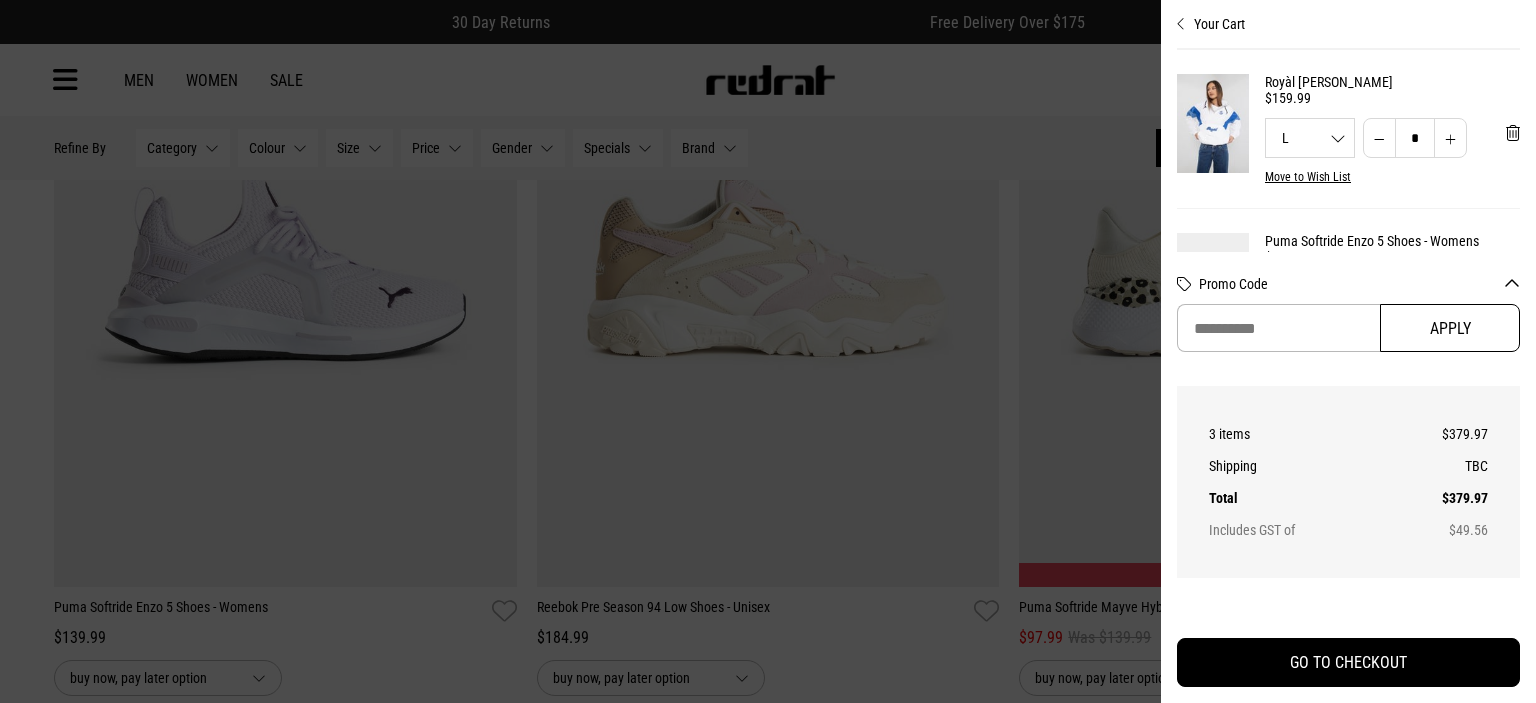 click on "Apply" at bounding box center [1450, 328] 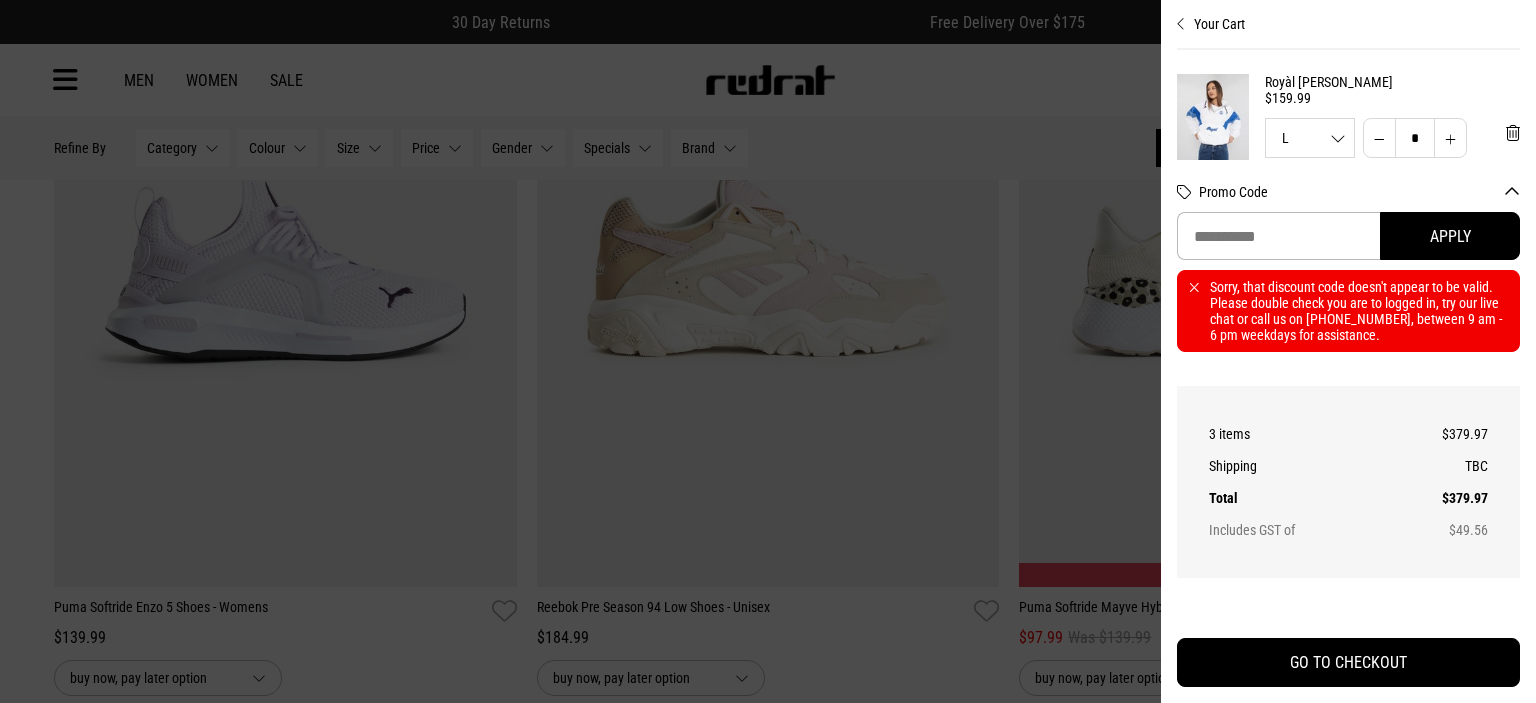click on "Your Cart" at bounding box center (1348, 16) 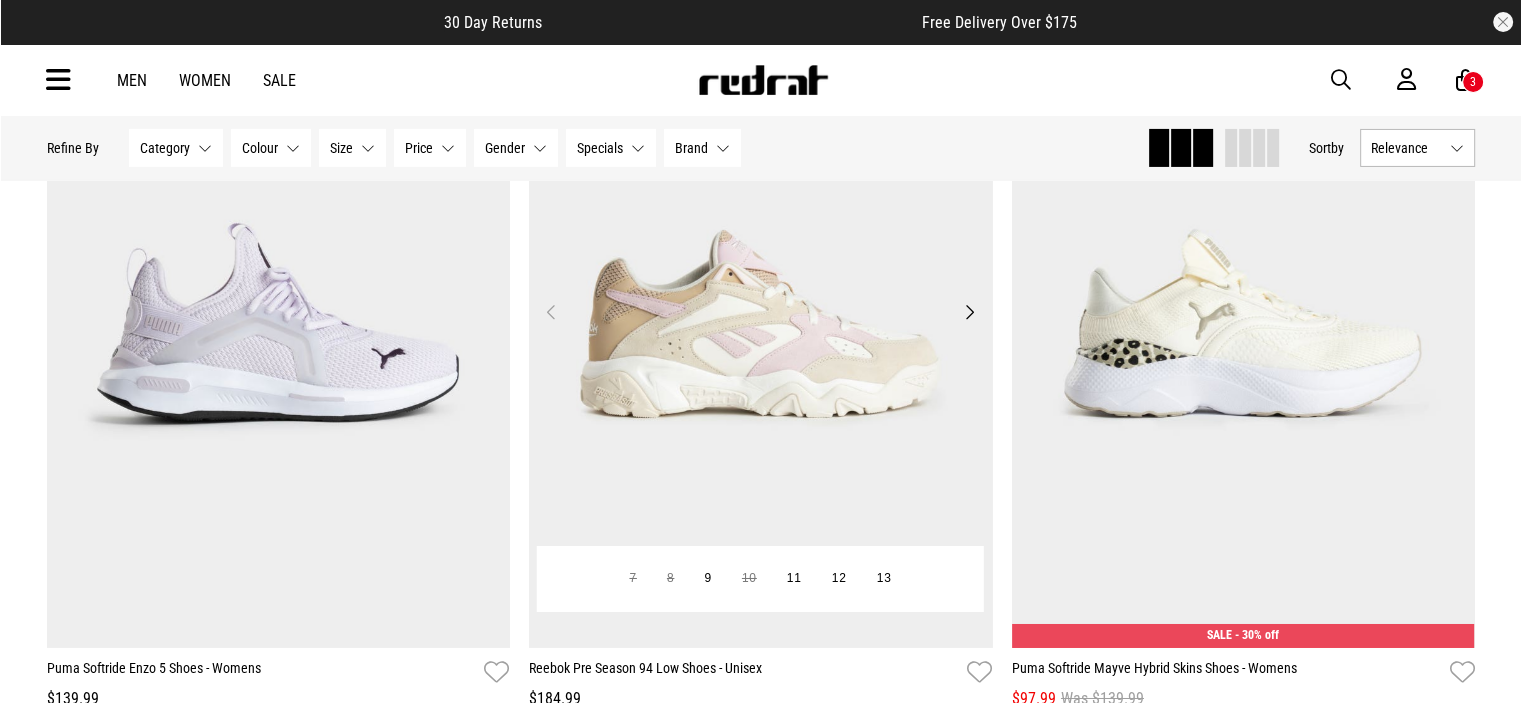 scroll, scrollTop: 6840, scrollLeft: 0, axis: vertical 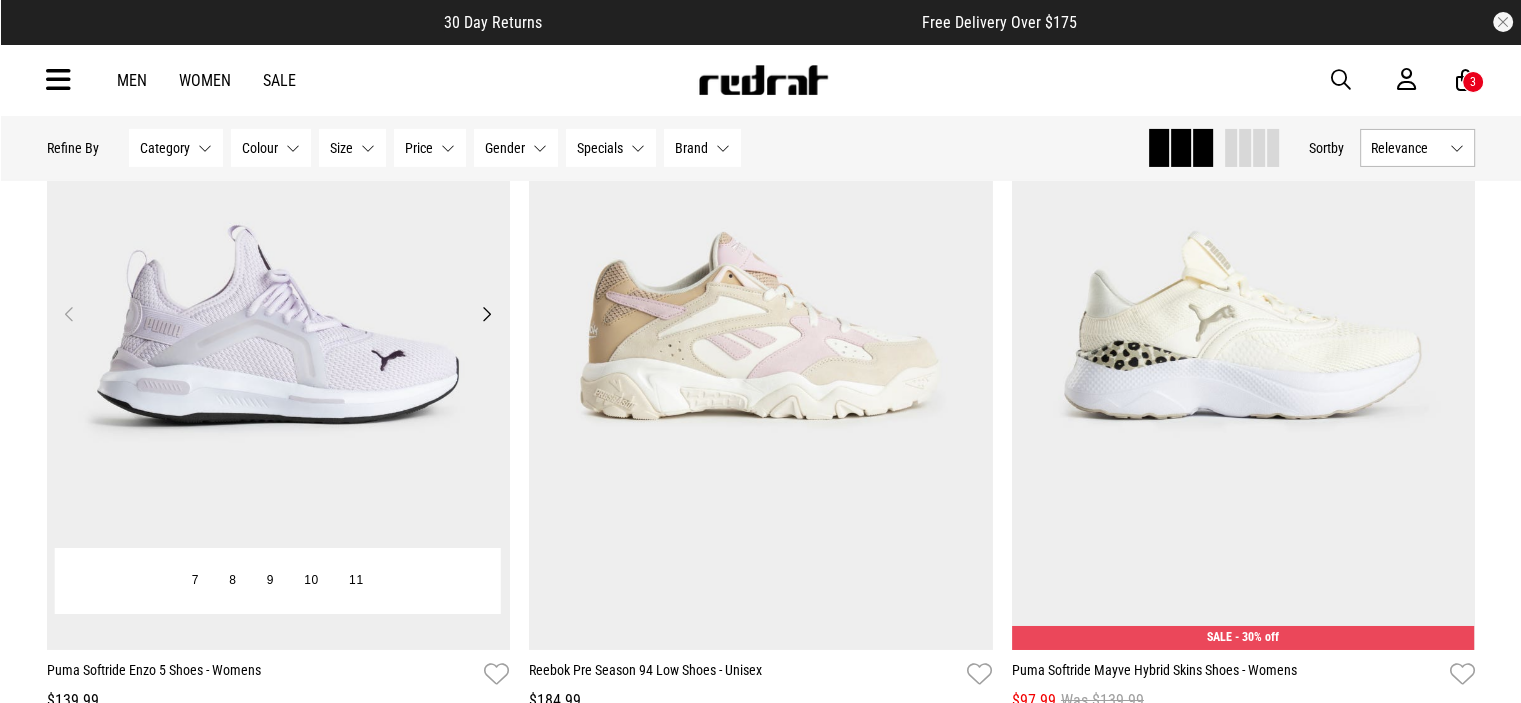 click at bounding box center (278, 326) 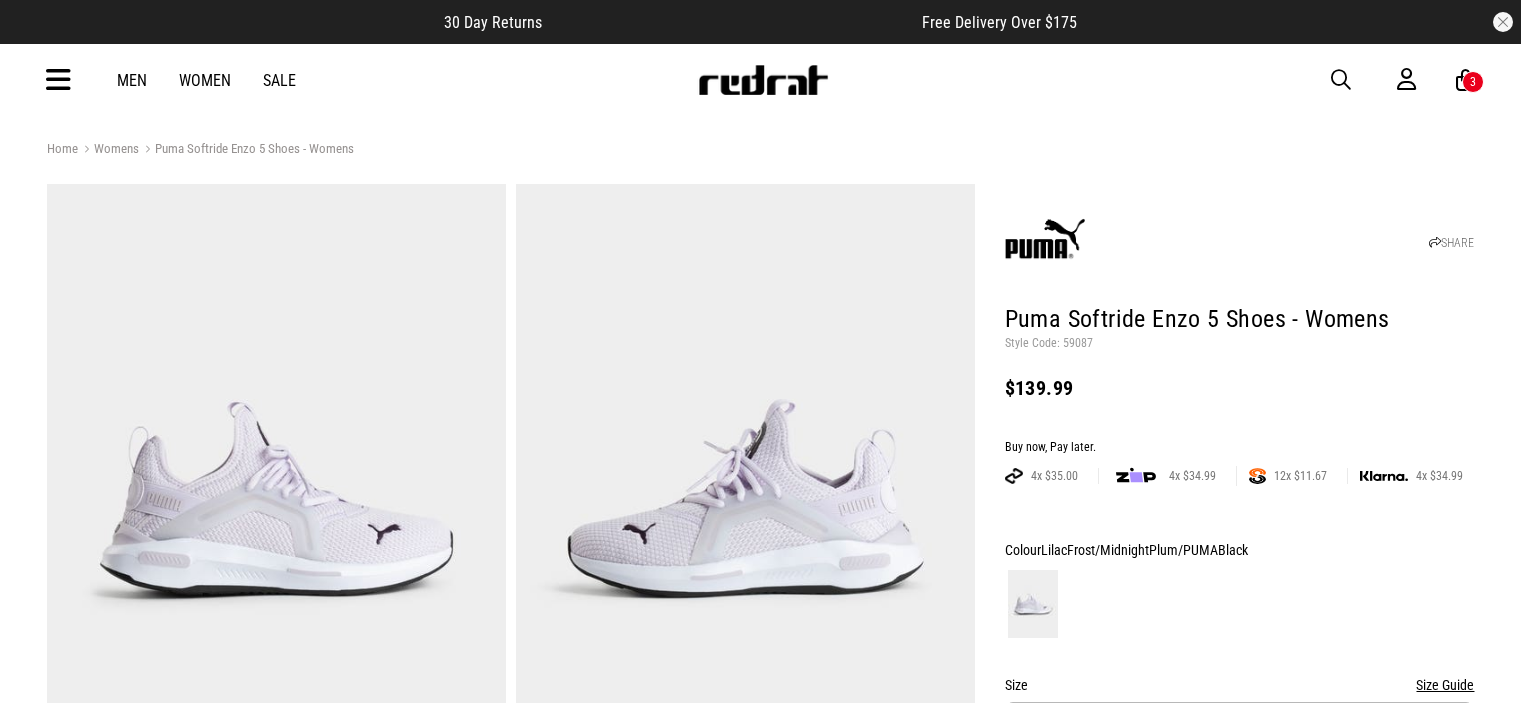 scroll, scrollTop: 0, scrollLeft: 0, axis: both 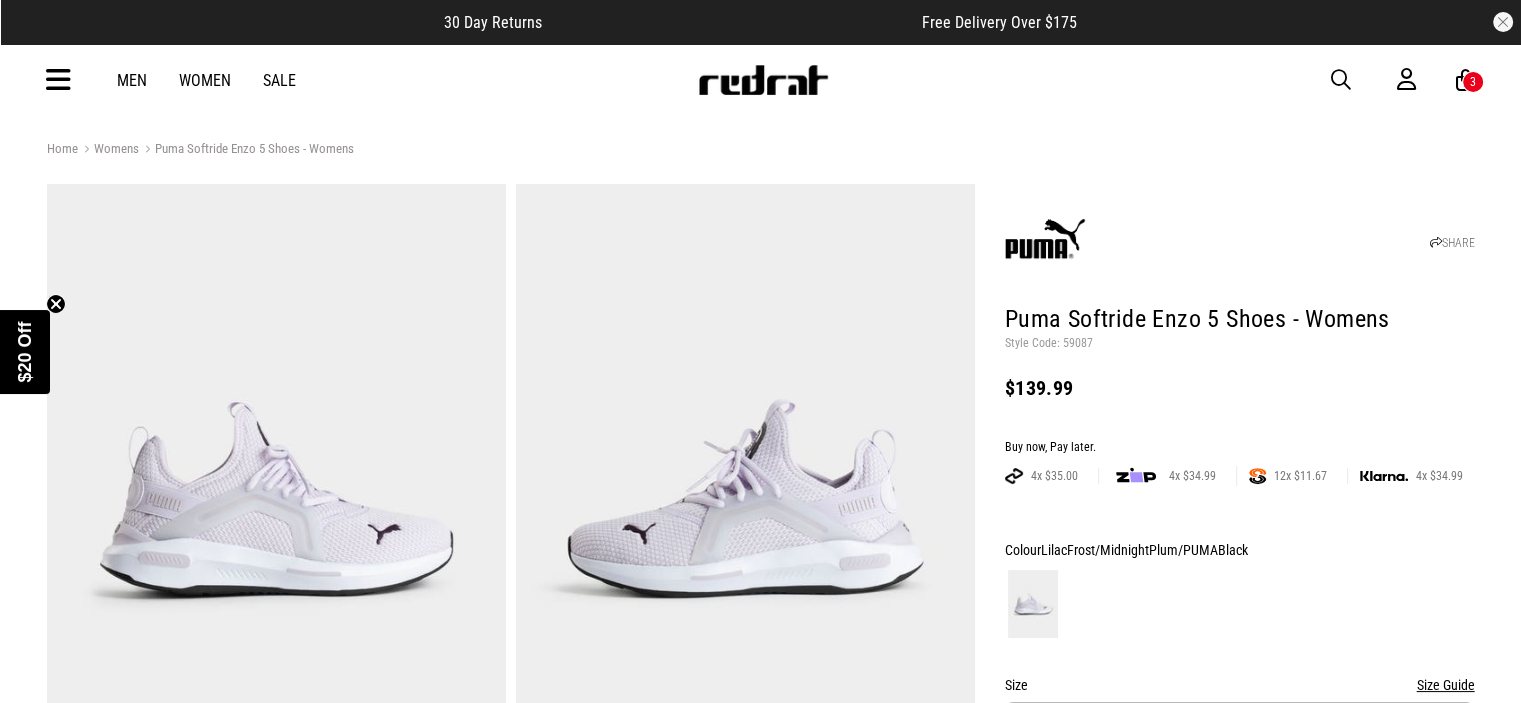 click on "3" at bounding box center (1473, 82) 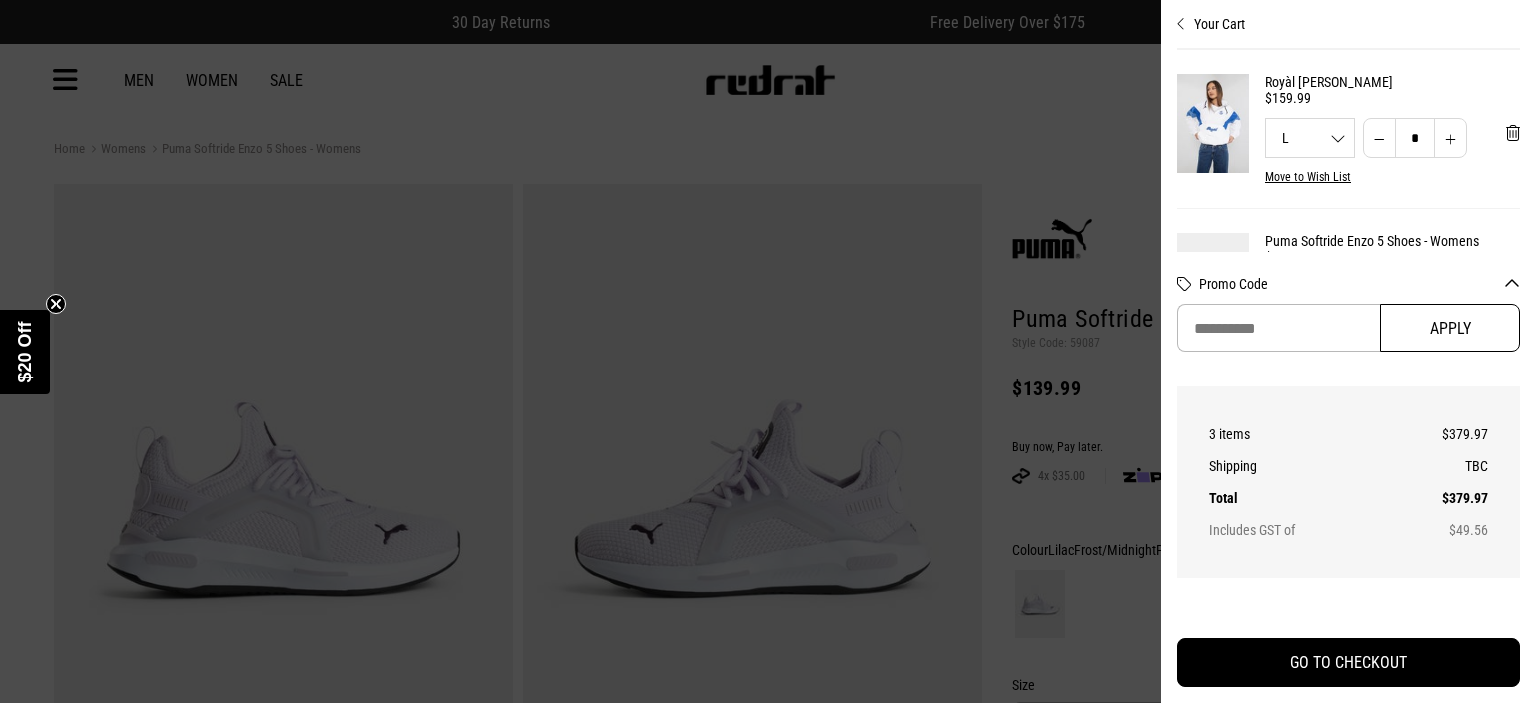 scroll, scrollTop: 0, scrollLeft: 0, axis: both 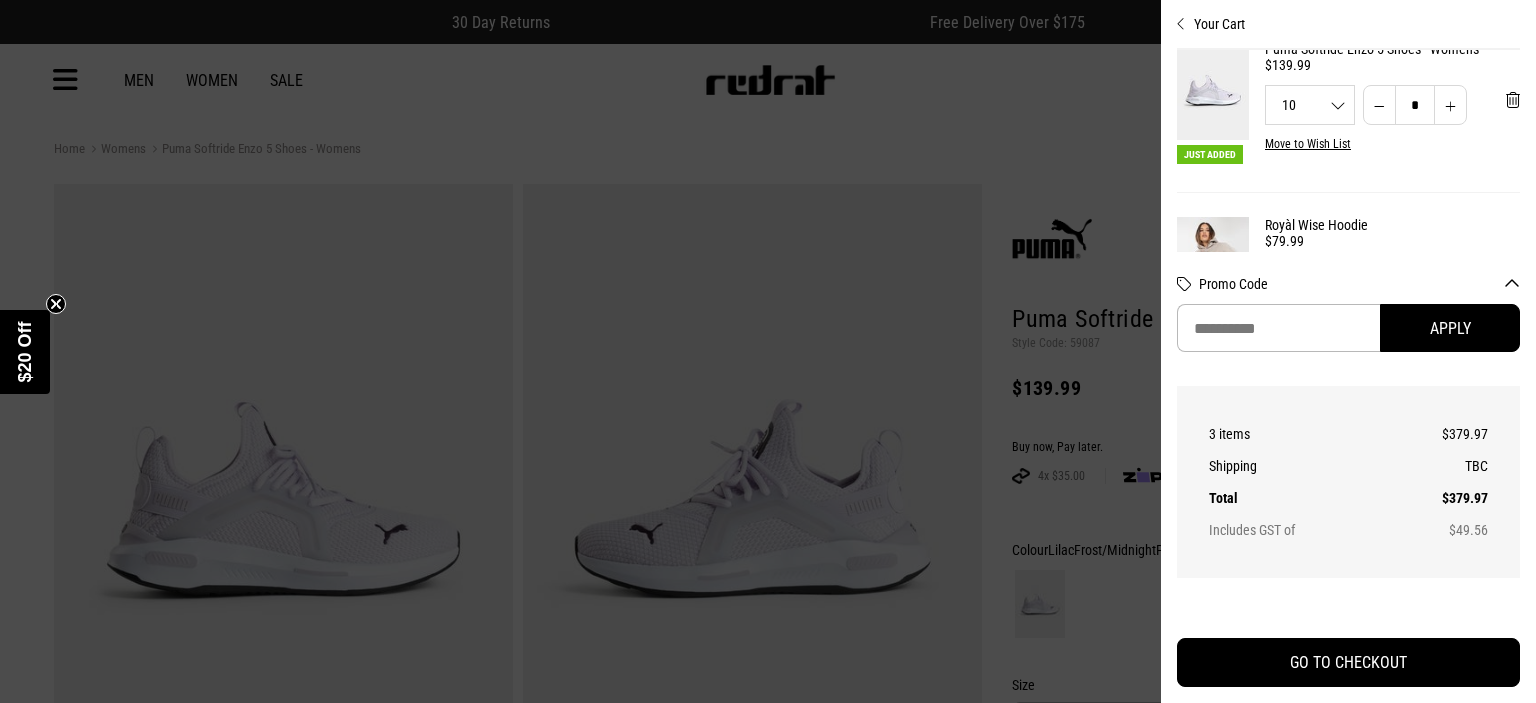 click on "Move to Wish List" at bounding box center [1308, 144] 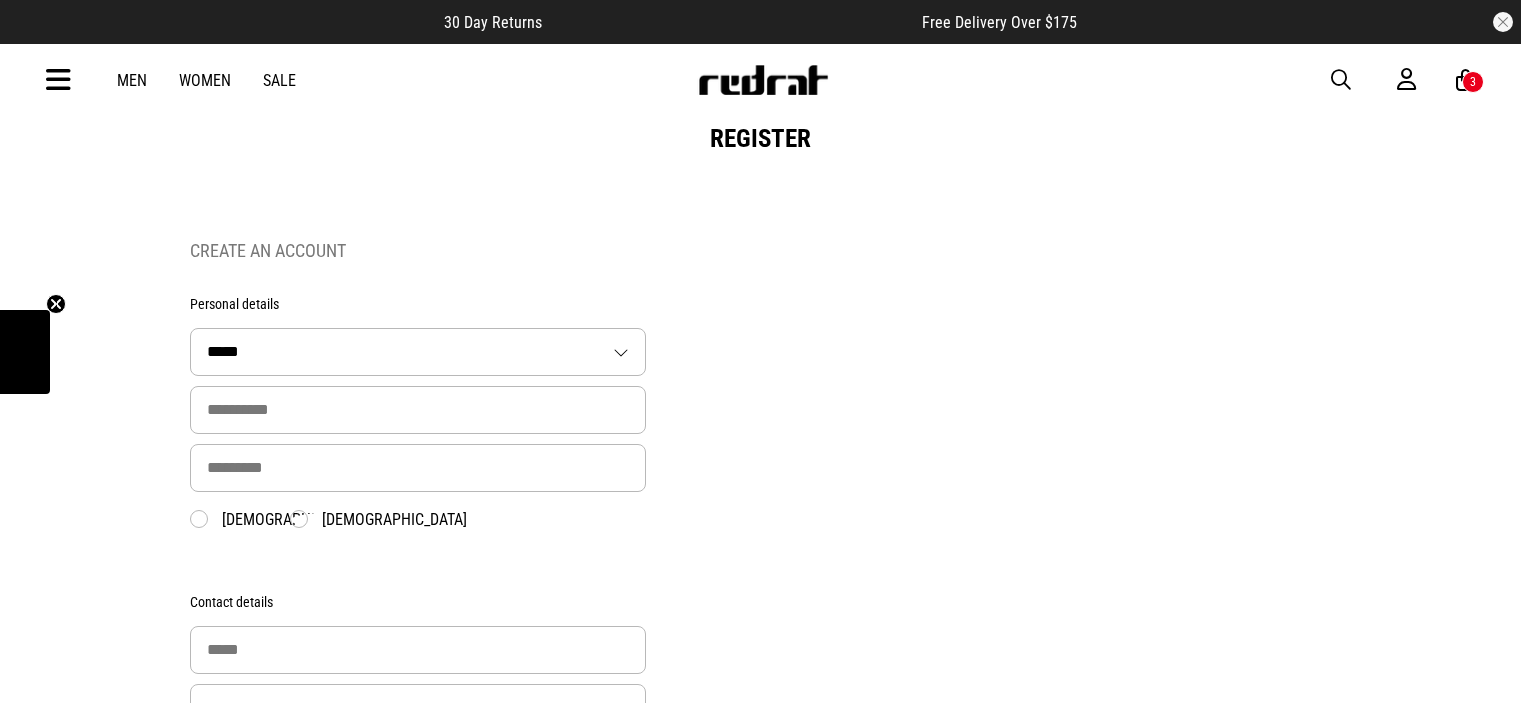 scroll, scrollTop: 0, scrollLeft: 0, axis: both 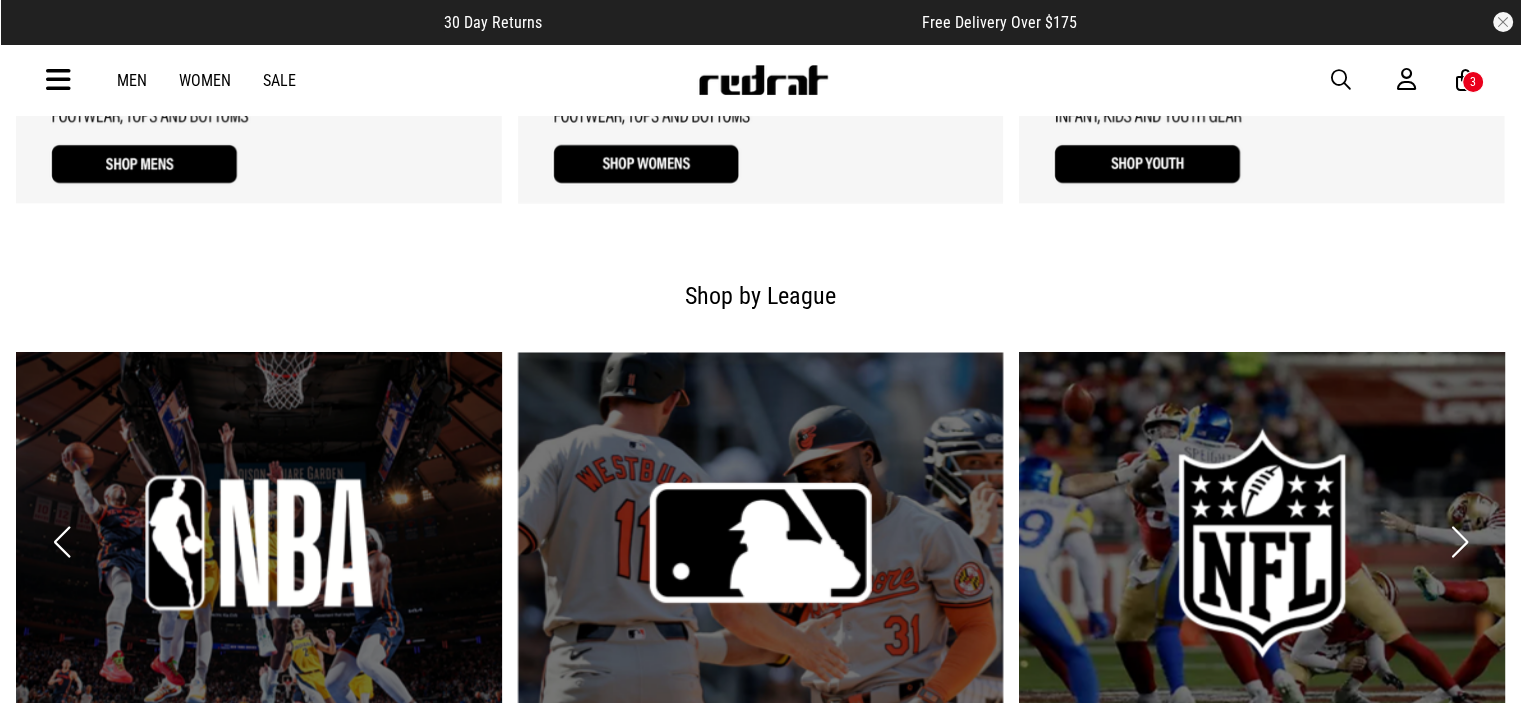 click at bounding box center [761, 542] 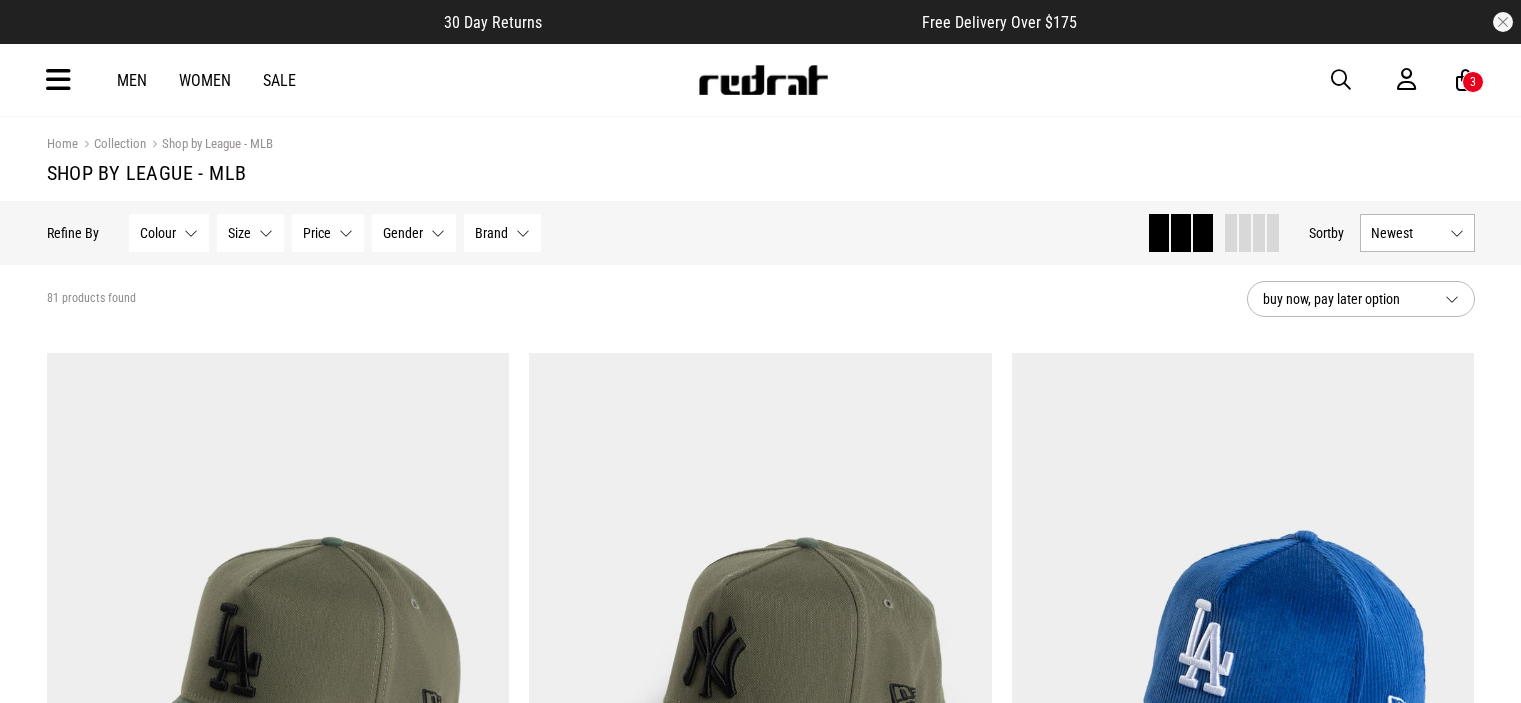 scroll, scrollTop: 0, scrollLeft: 0, axis: both 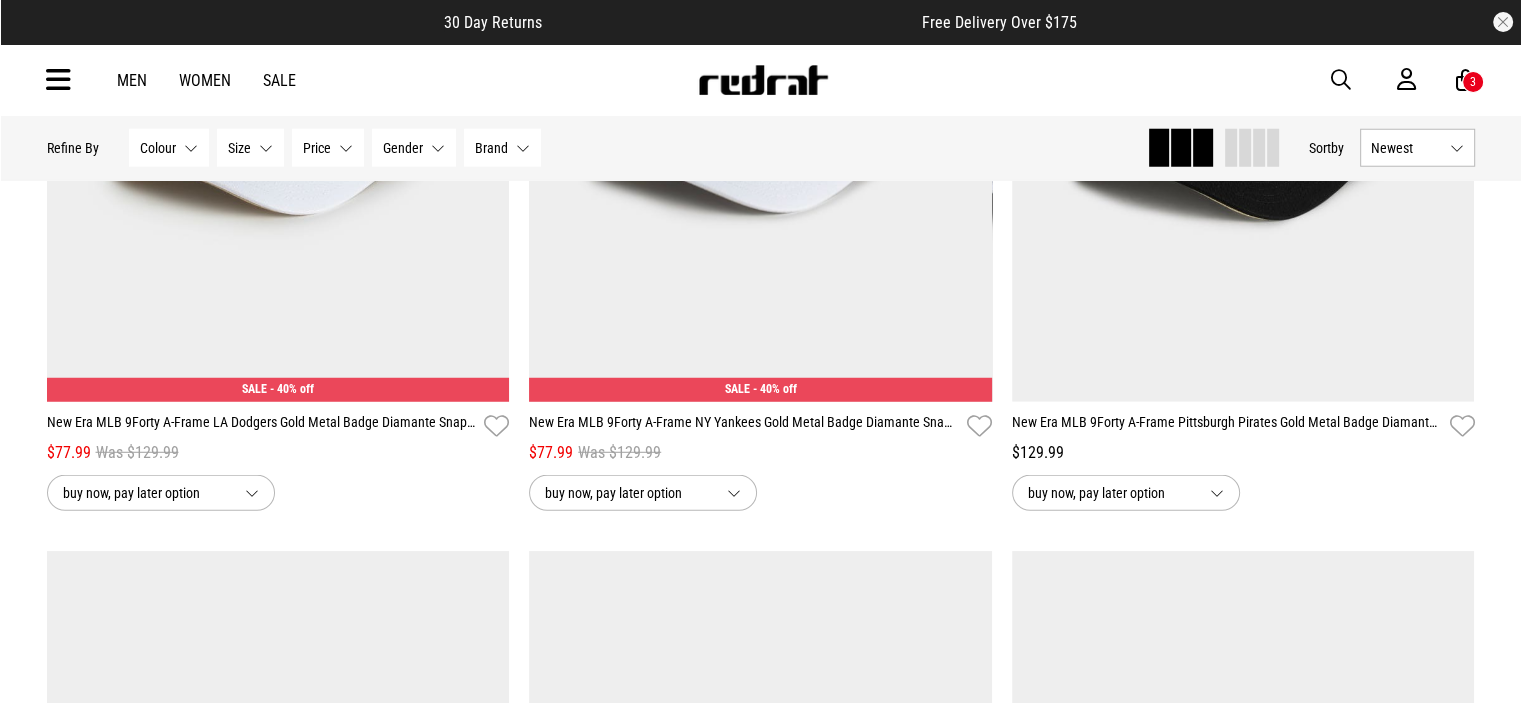 click on "Men   Women   Sale     Sign in     New       Back         Footwear       Back         Mens       Back         Womens       Back         Youth & Kids       Back         Jewellery       Back         Headwear       Back         Accessories       Back         Deals       Back         Sale   UP TO 60% OFF
Shop by Brand
adidas
Converse
New Era
See all brands     Gift Cards   Find a Store   Delivery   Returns & Exchanges   FAQ   Contact Us
Payment Options Only at Red Rat
Let's keep in touch
Back
3" at bounding box center [761, 80] 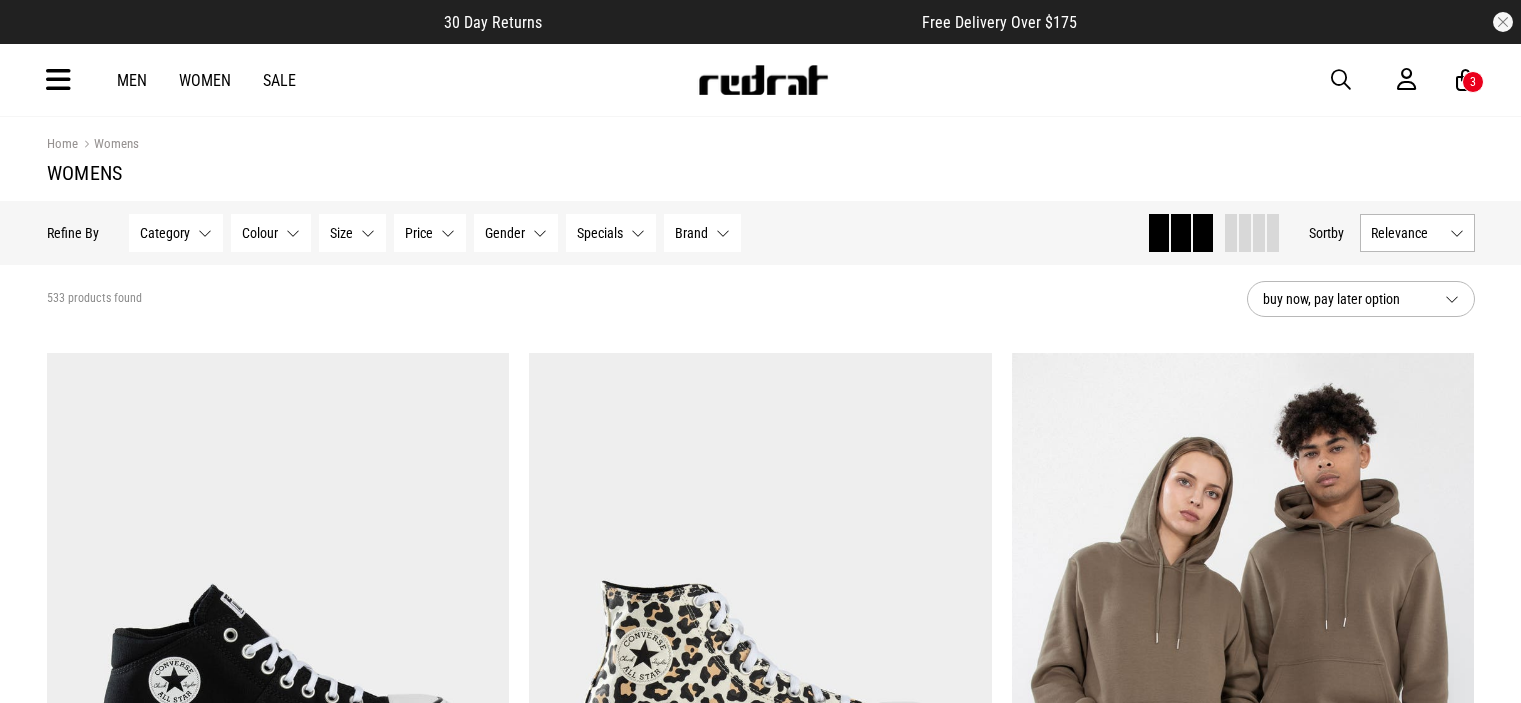 scroll, scrollTop: 0, scrollLeft: 0, axis: both 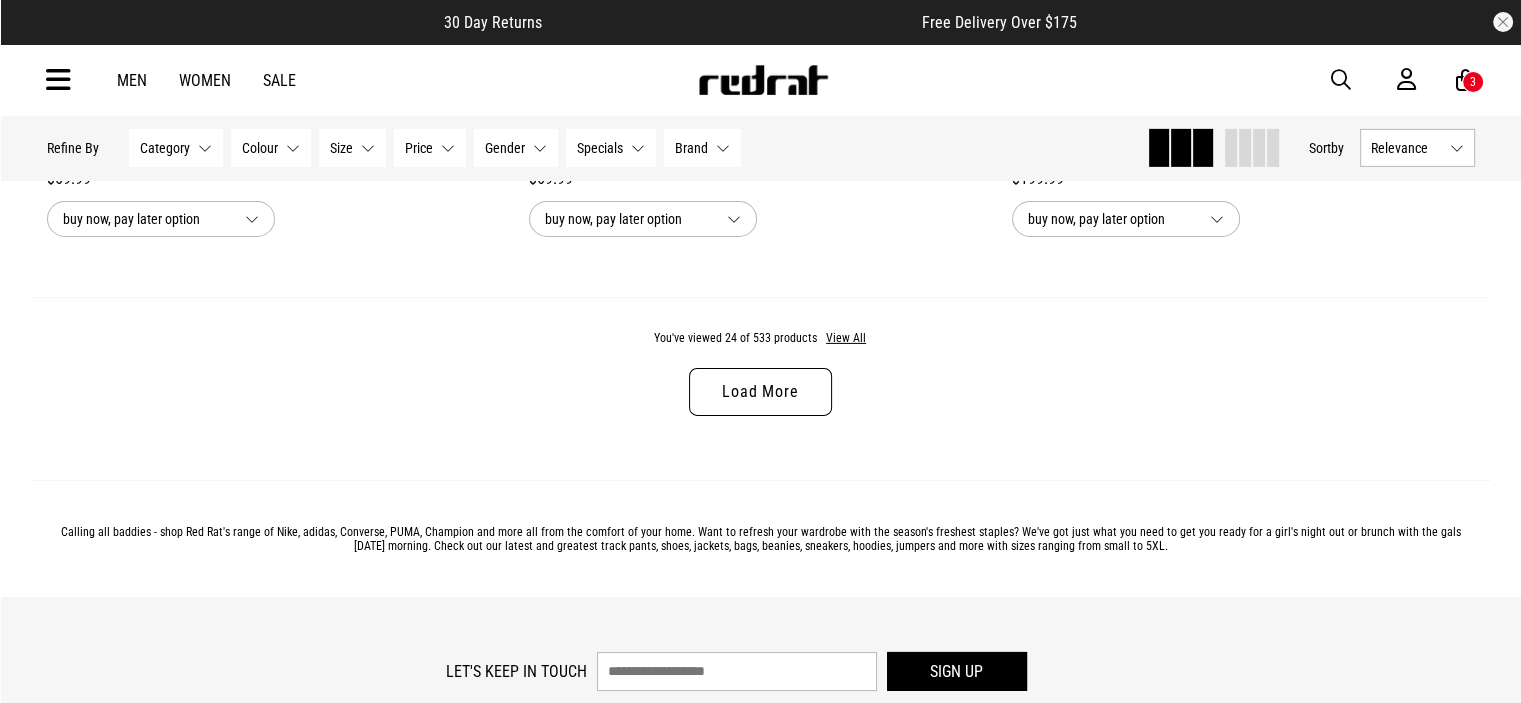 click on "Load More" at bounding box center (760, 392) 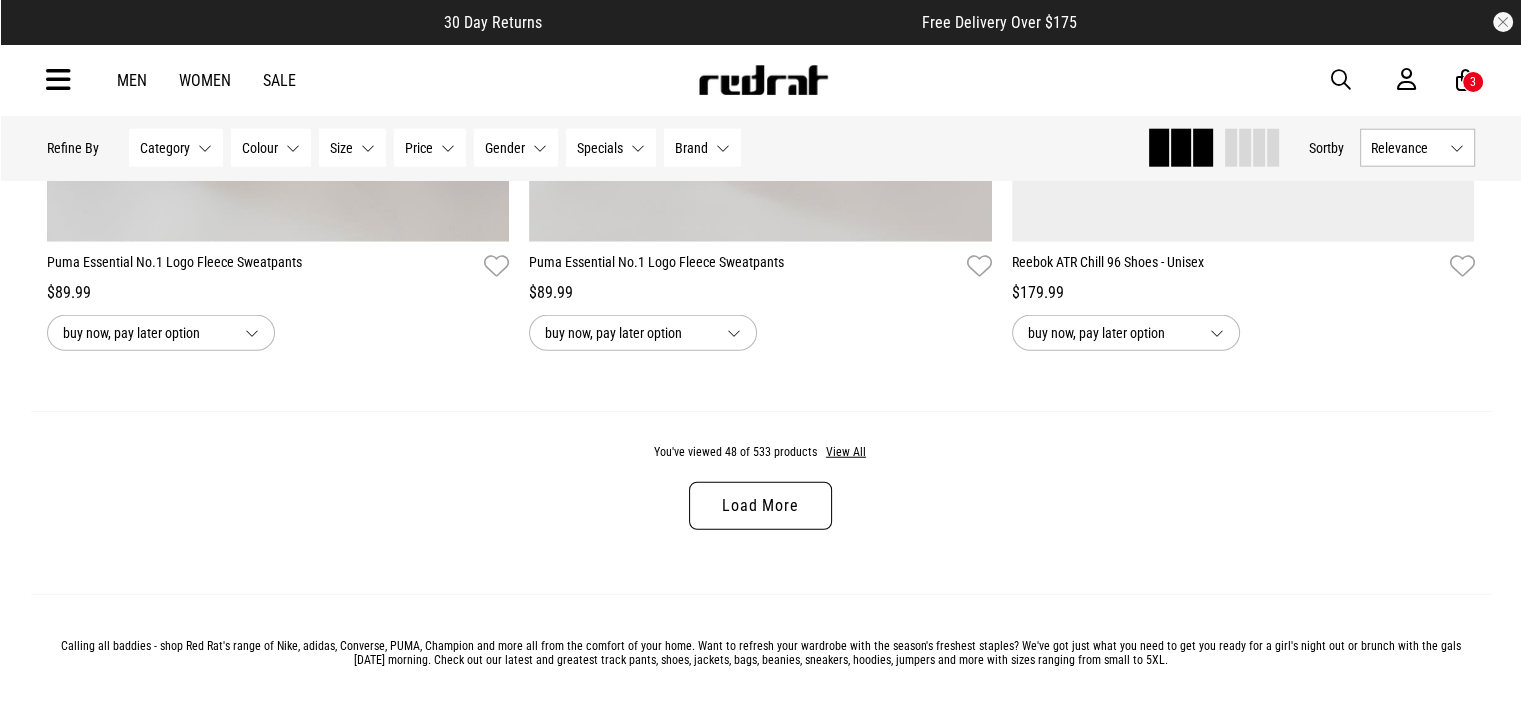 scroll, scrollTop: 12753, scrollLeft: 0, axis: vertical 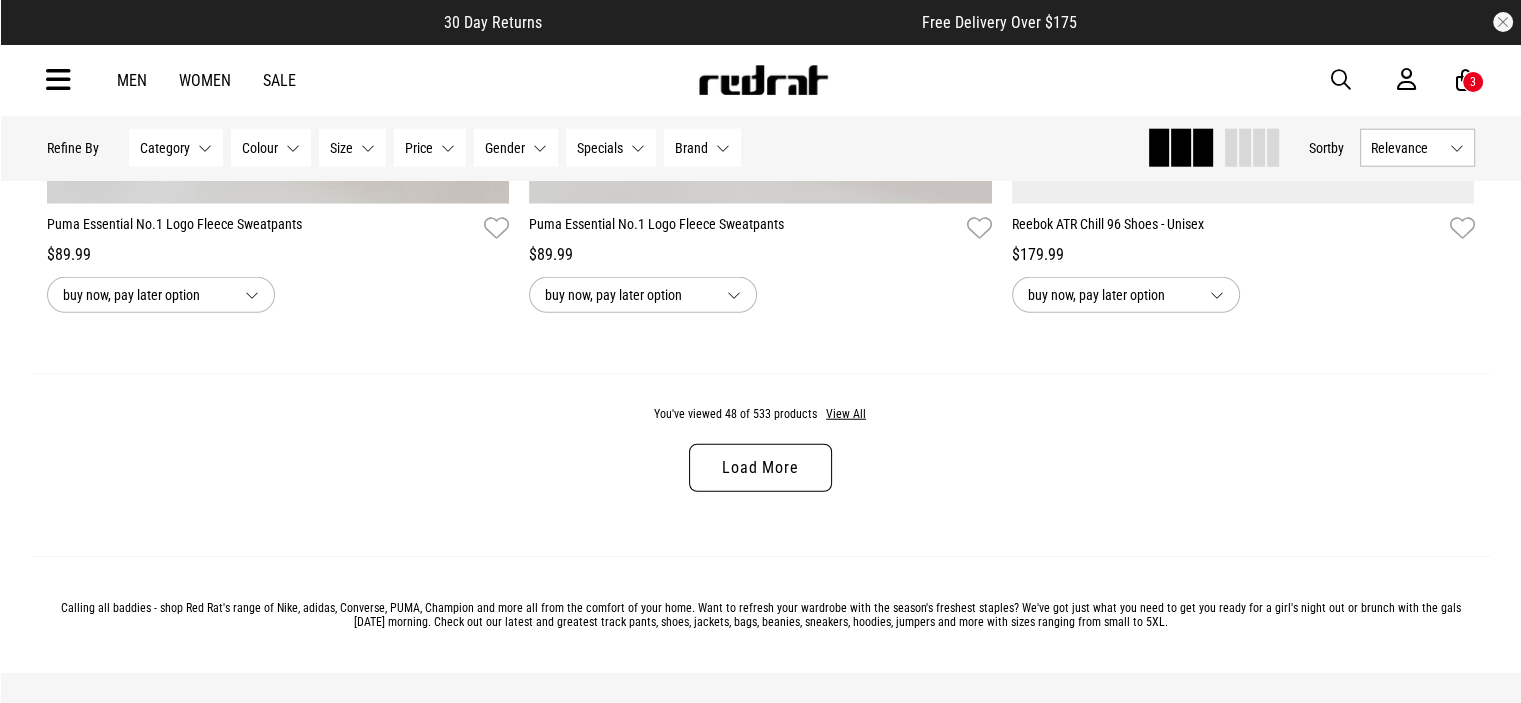 click on "Load More" at bounding box center [760, 468] 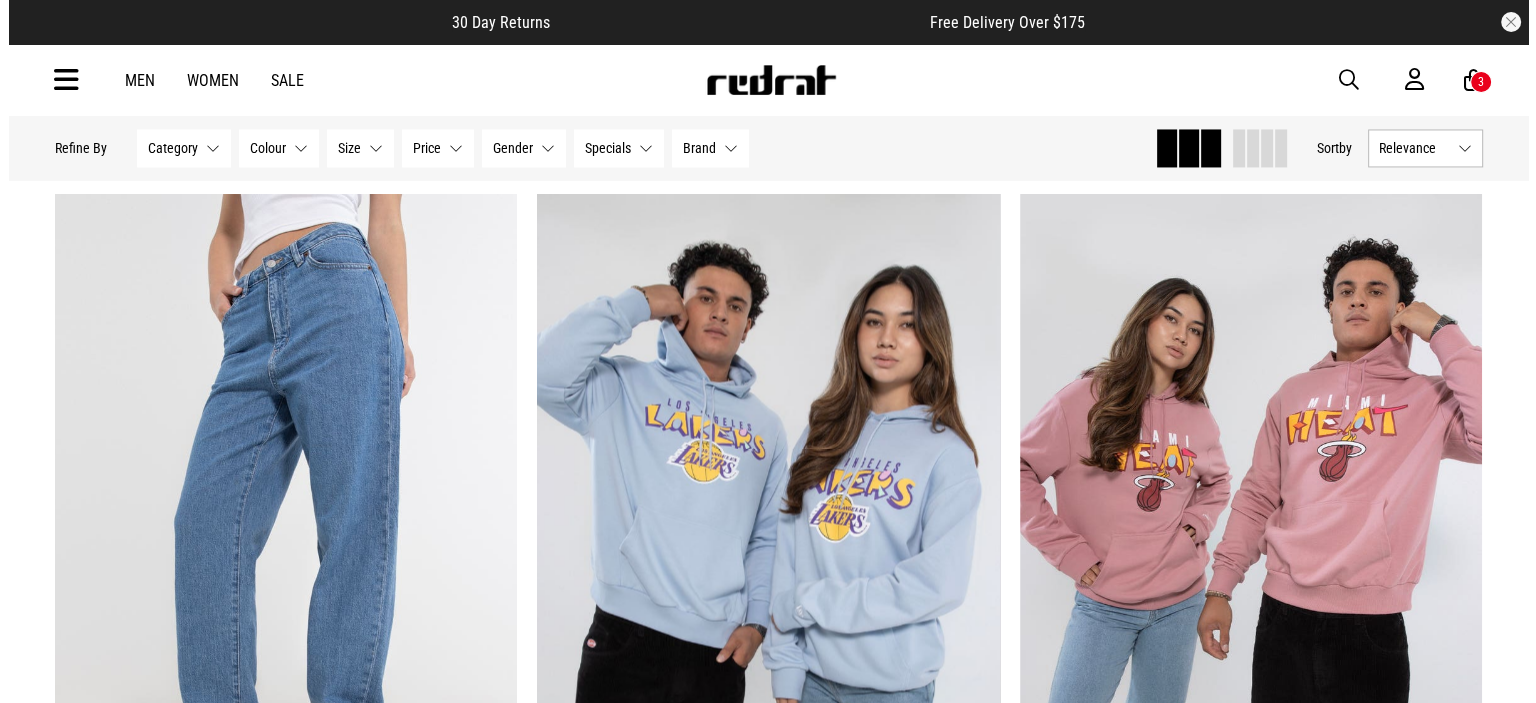 scroll, scrollTop: 18489, scrollLeft: 0, axis: vertical 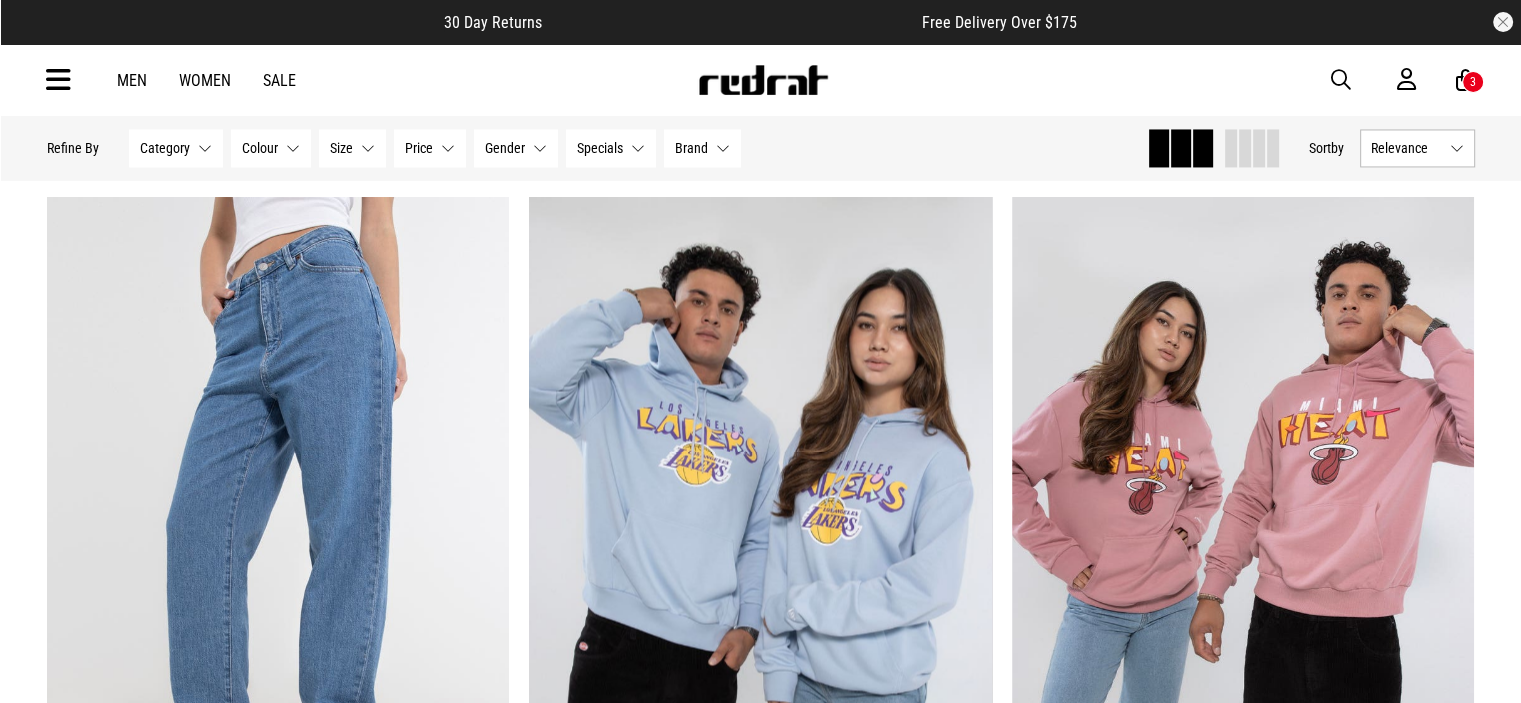 click on "3" at bounding box center (1473, 82) 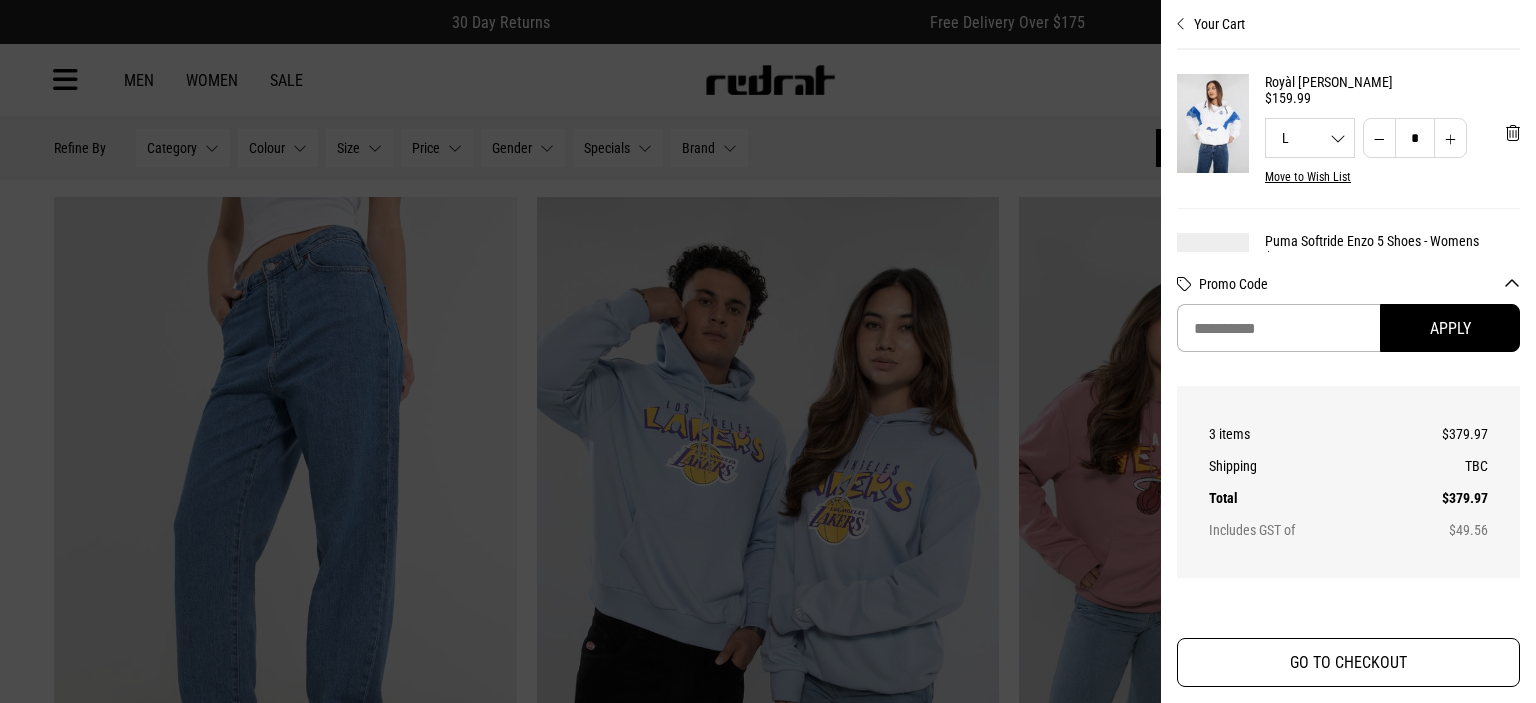 click on "GO TO CHECKOUT" at bounding box center (1348, 662) 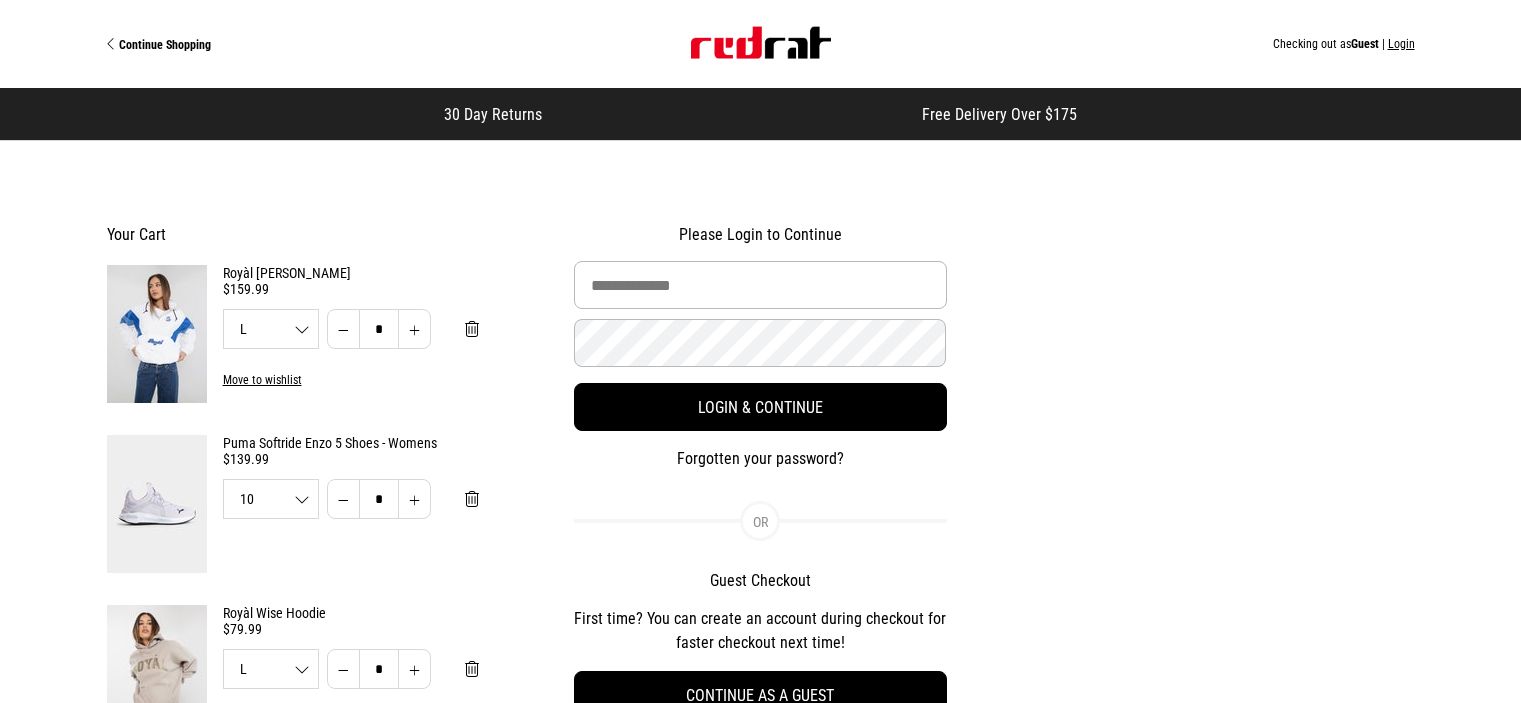 scroll, scrollTop: 0, scrollLeft: 0, axis: both 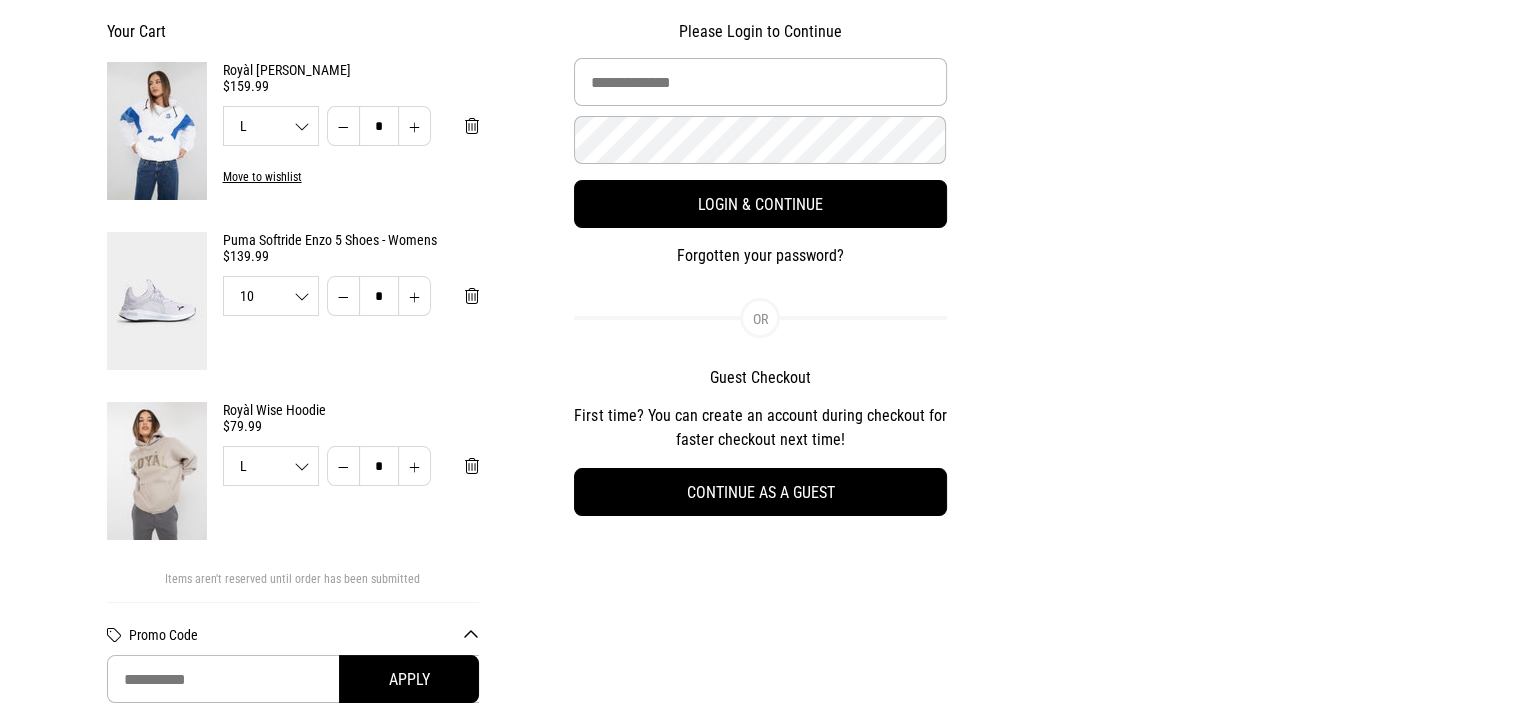 click at bounding box center (157, 131) 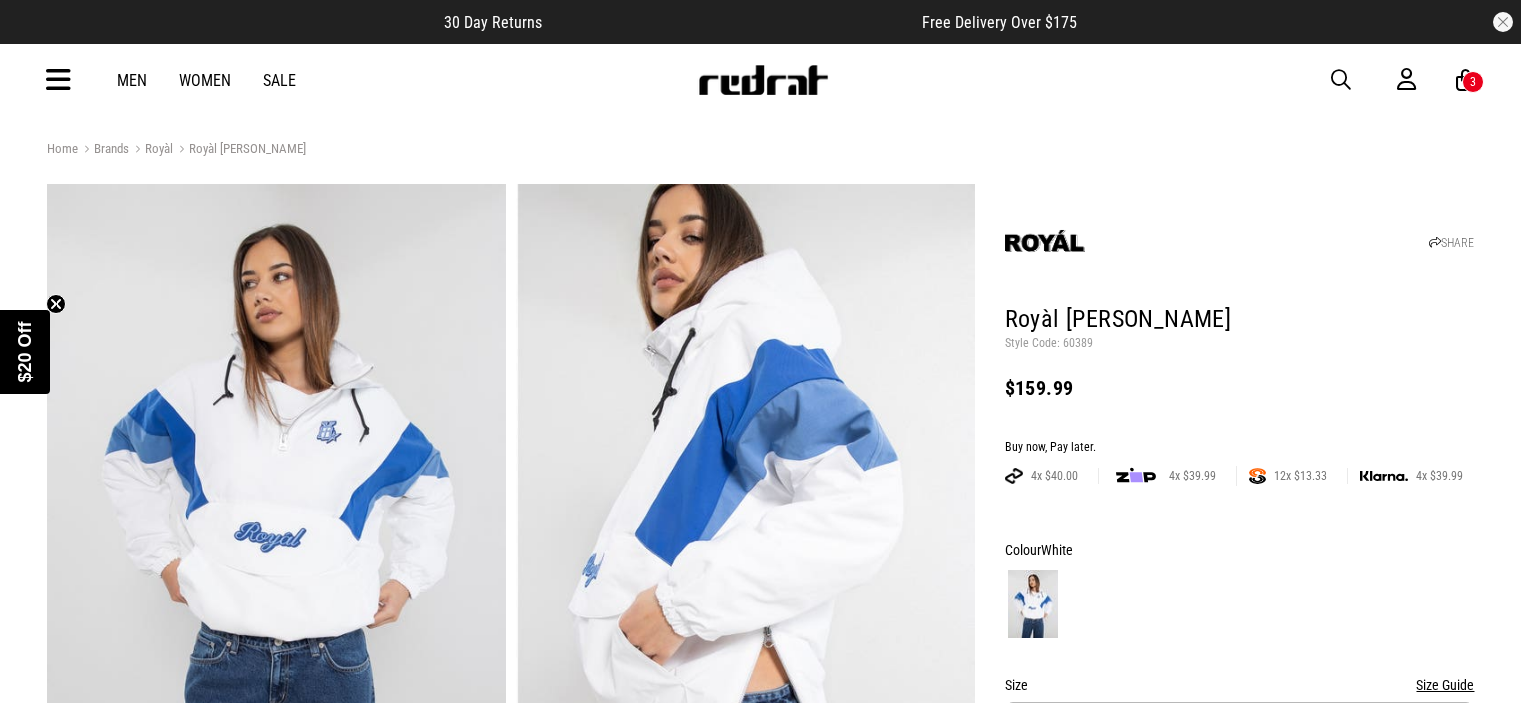 scroll, scrollTop: 0, scrollLeft: 0, axis: both 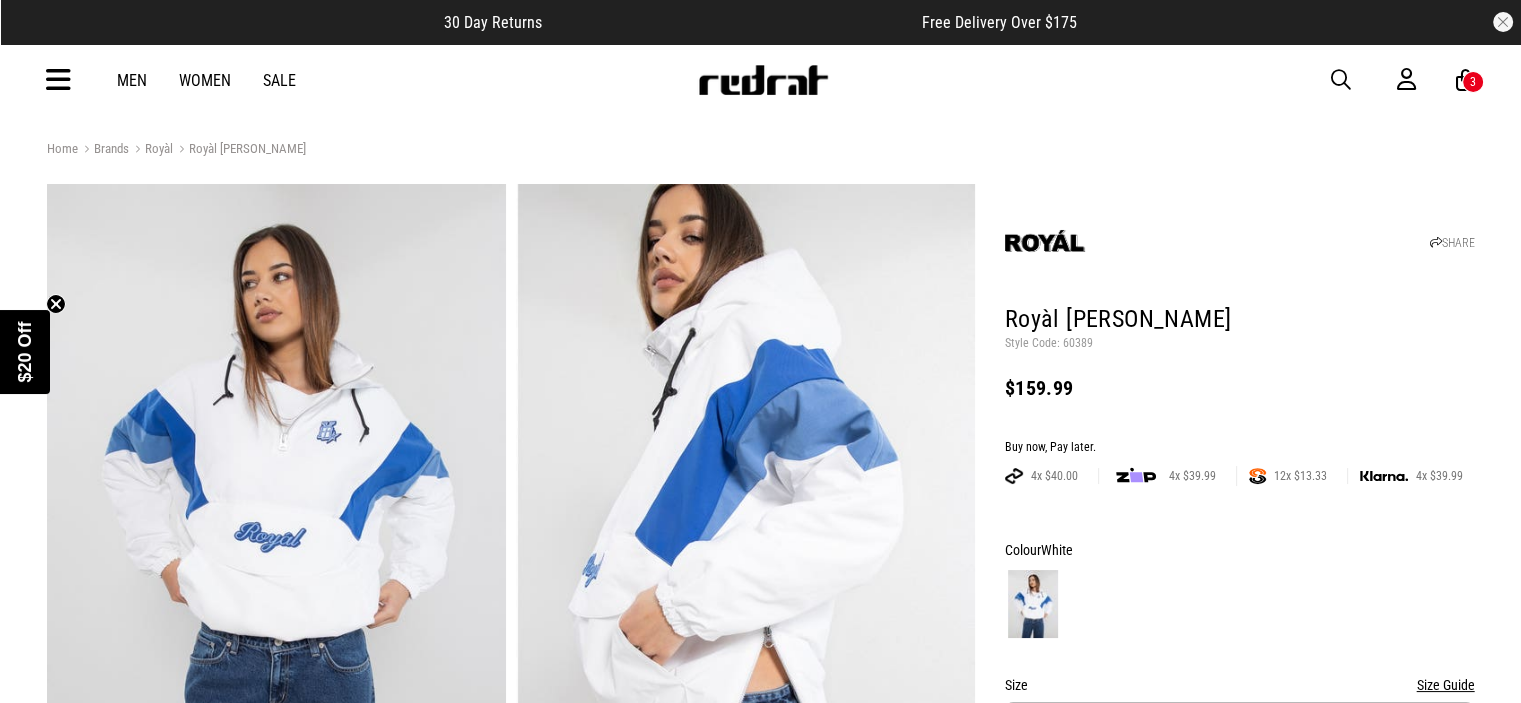 click on "3" at bounding box center [1473, 82] 